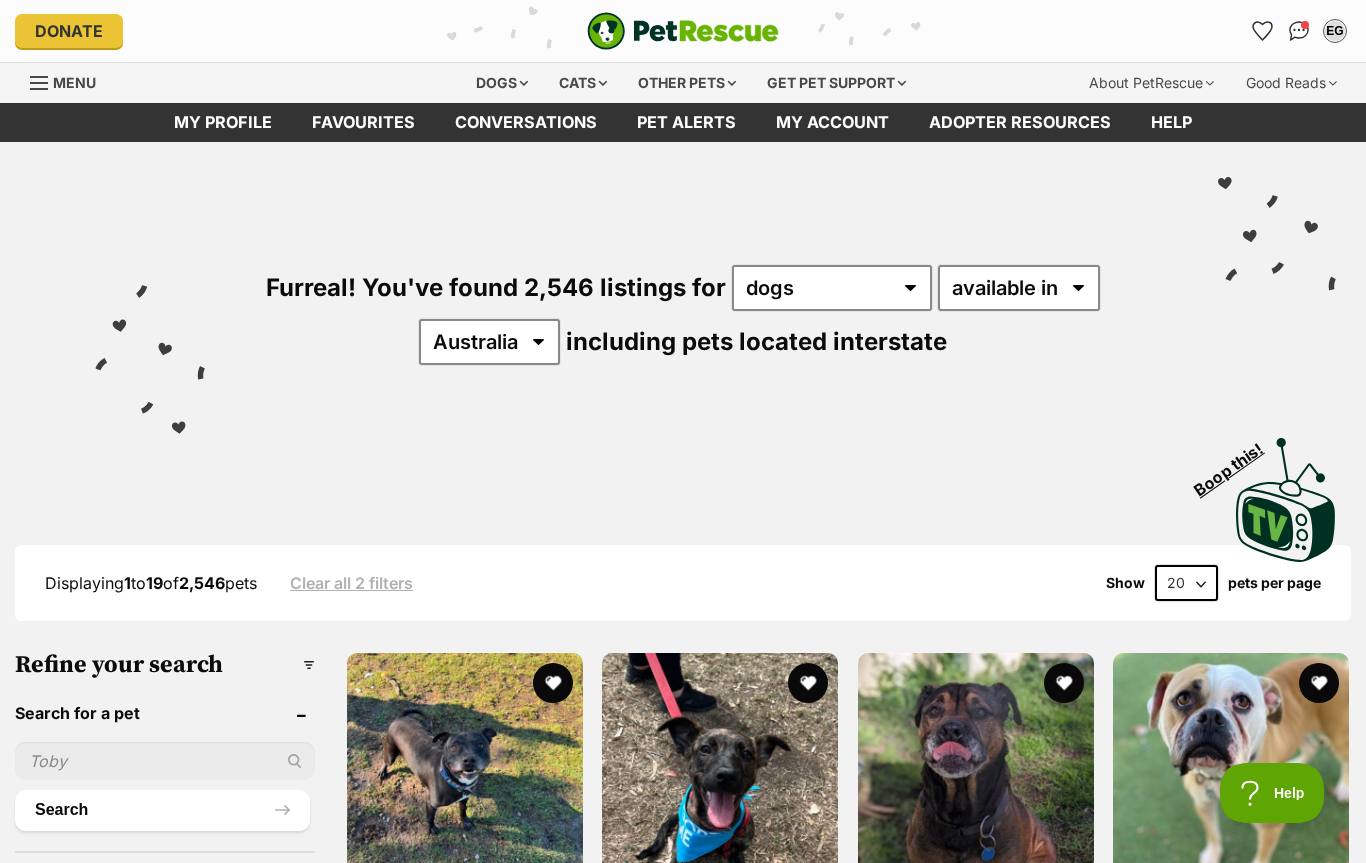 scroll, scrollTop: 0, scrollLeft: 0, axis: both 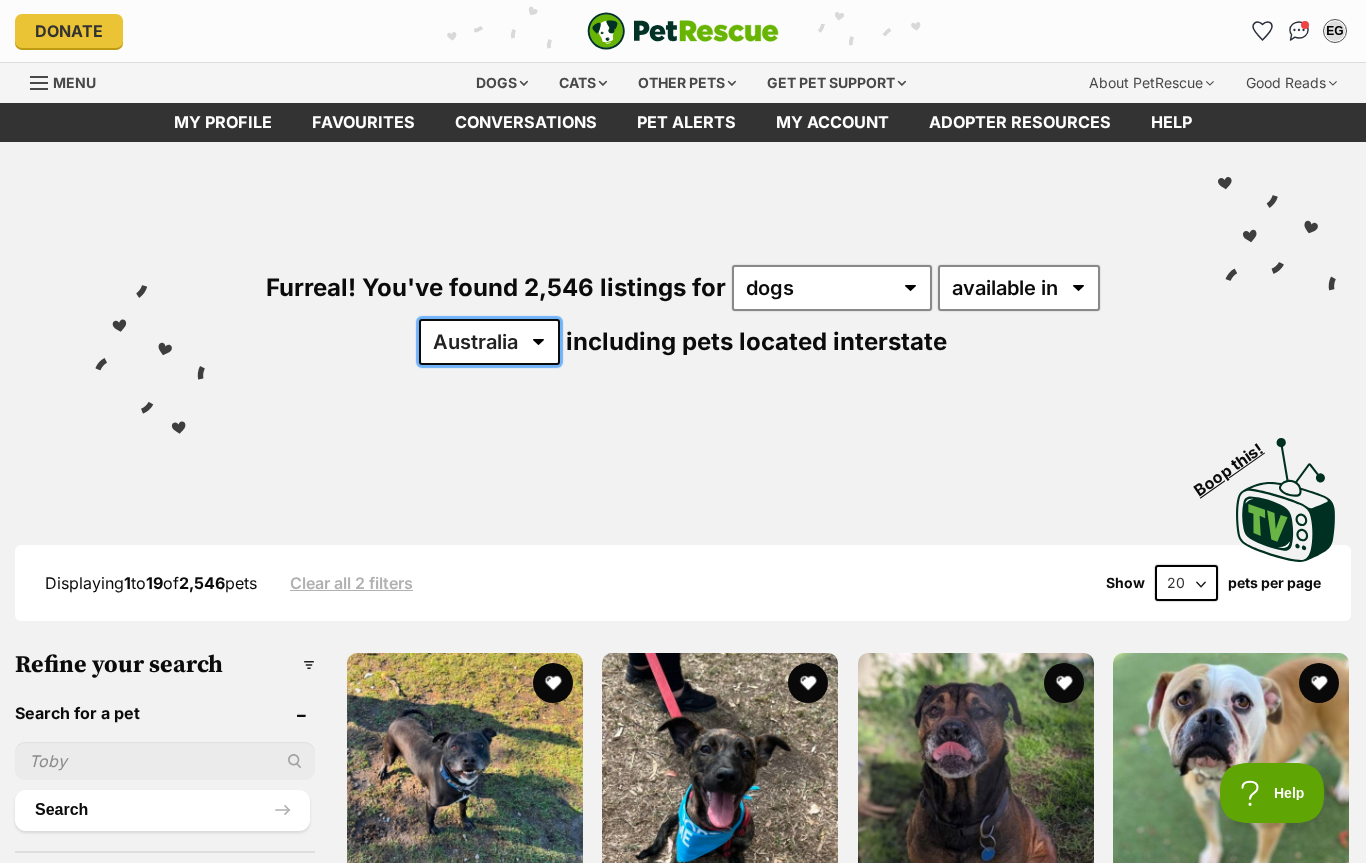 select on "NSW" 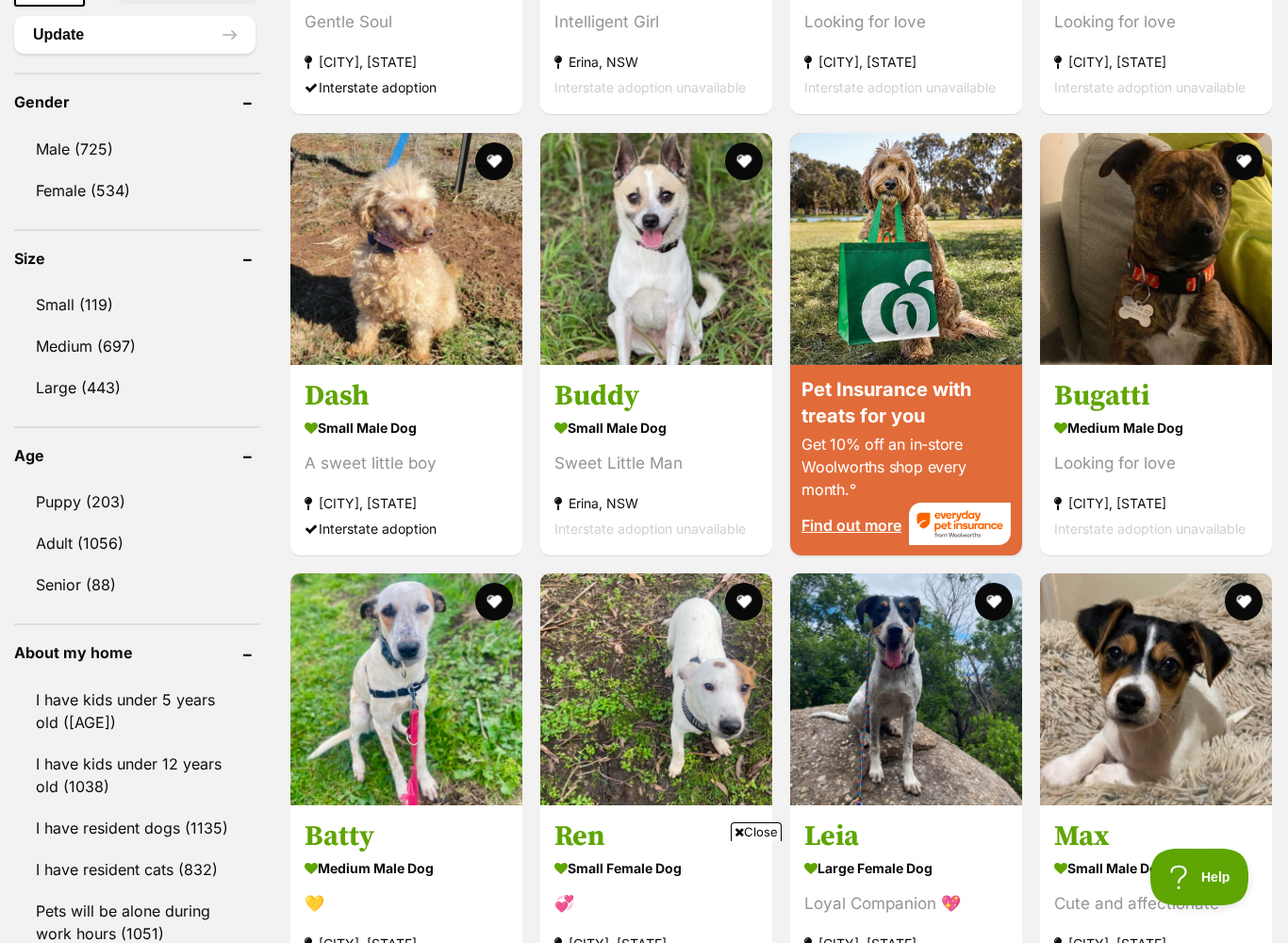scroll, scrollTop: 1570, scrollLeft: 0, axis: vertical 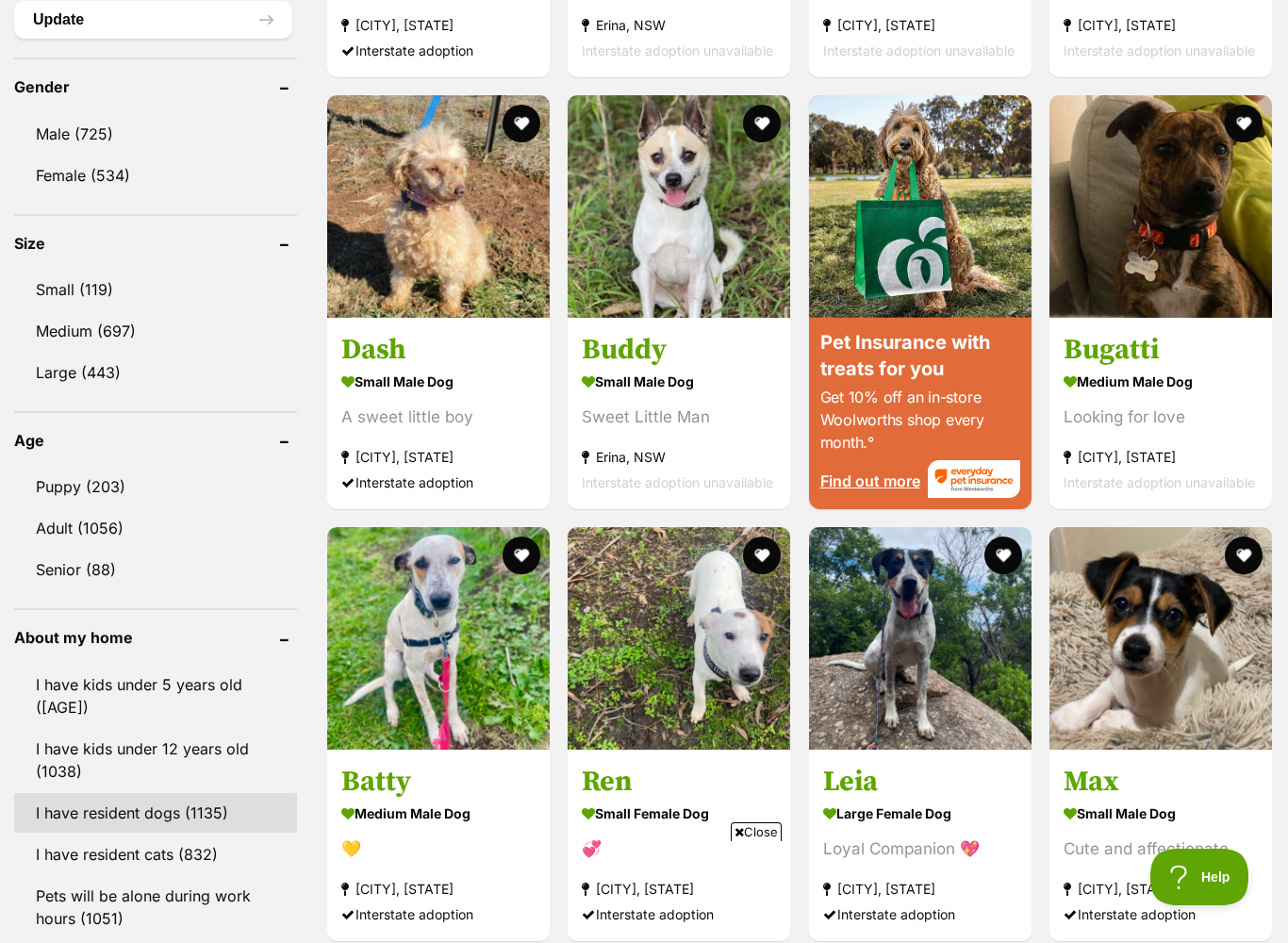 click on "I have resident dogs (1135)" at bounding box center (156, 813) 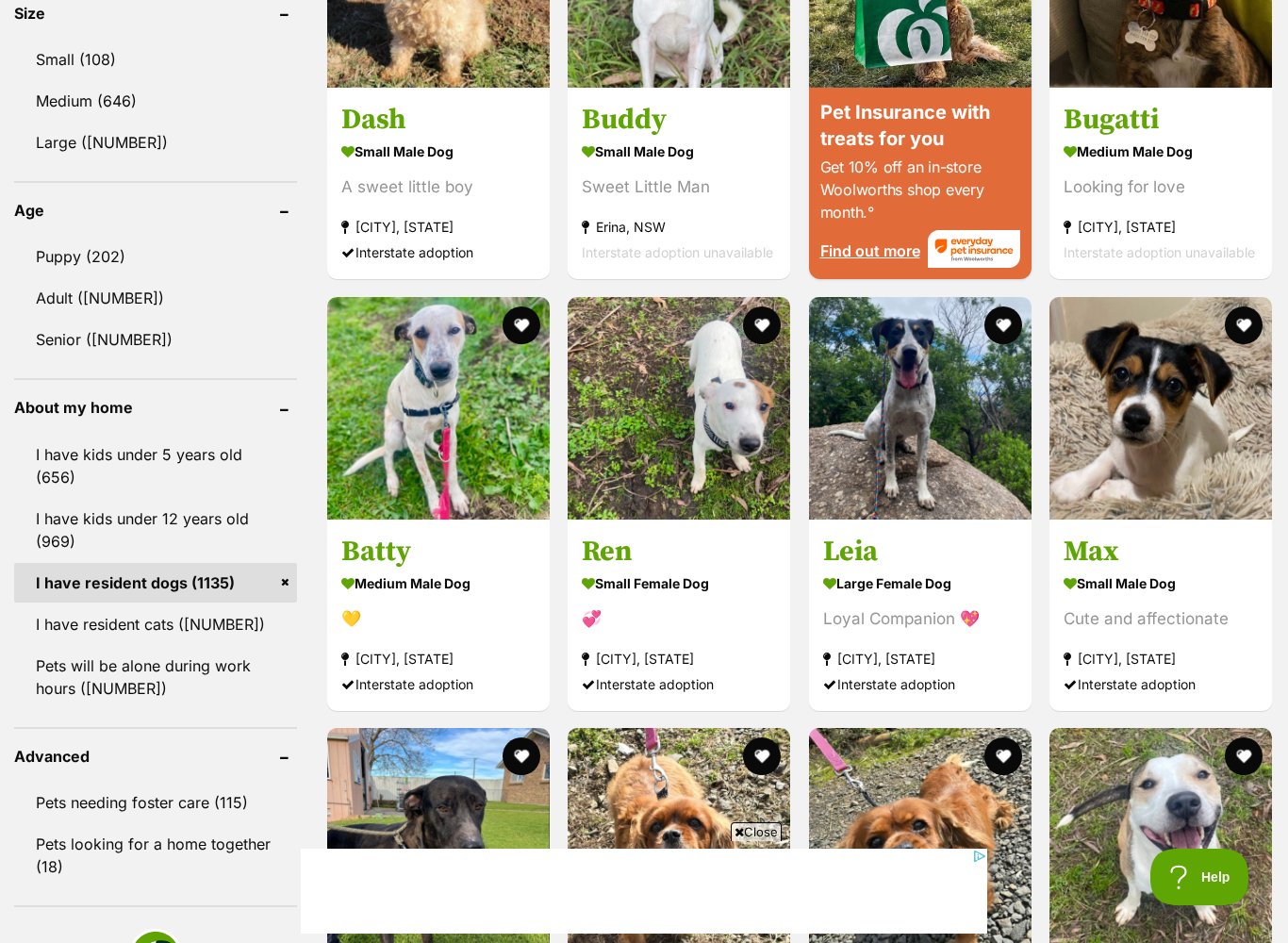 scroll, scrollTop: 0, scrollLeft: 0, axis: both 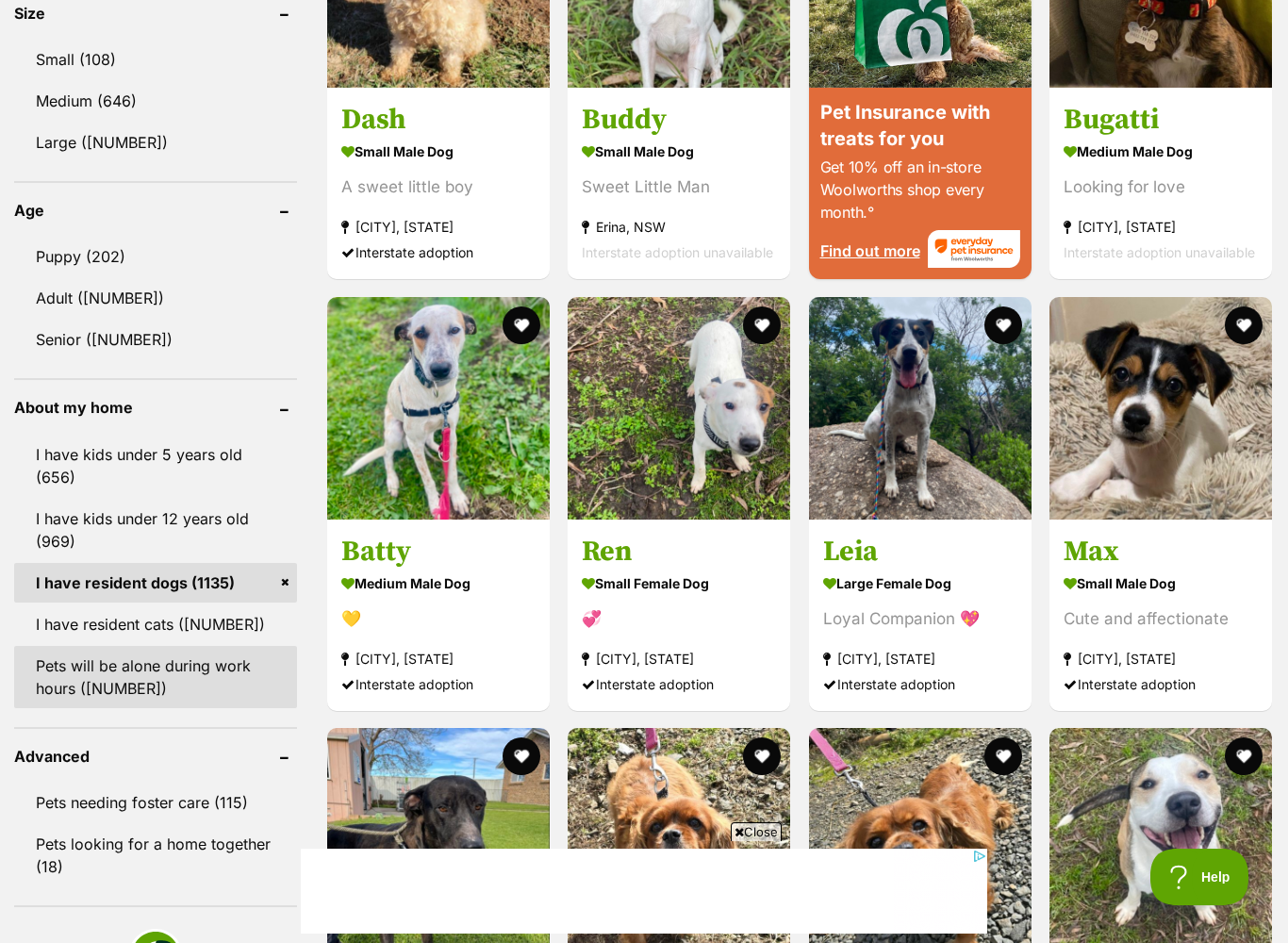 click on "Pets will be alone during work hours (952)" at bounding box center [156, 677] 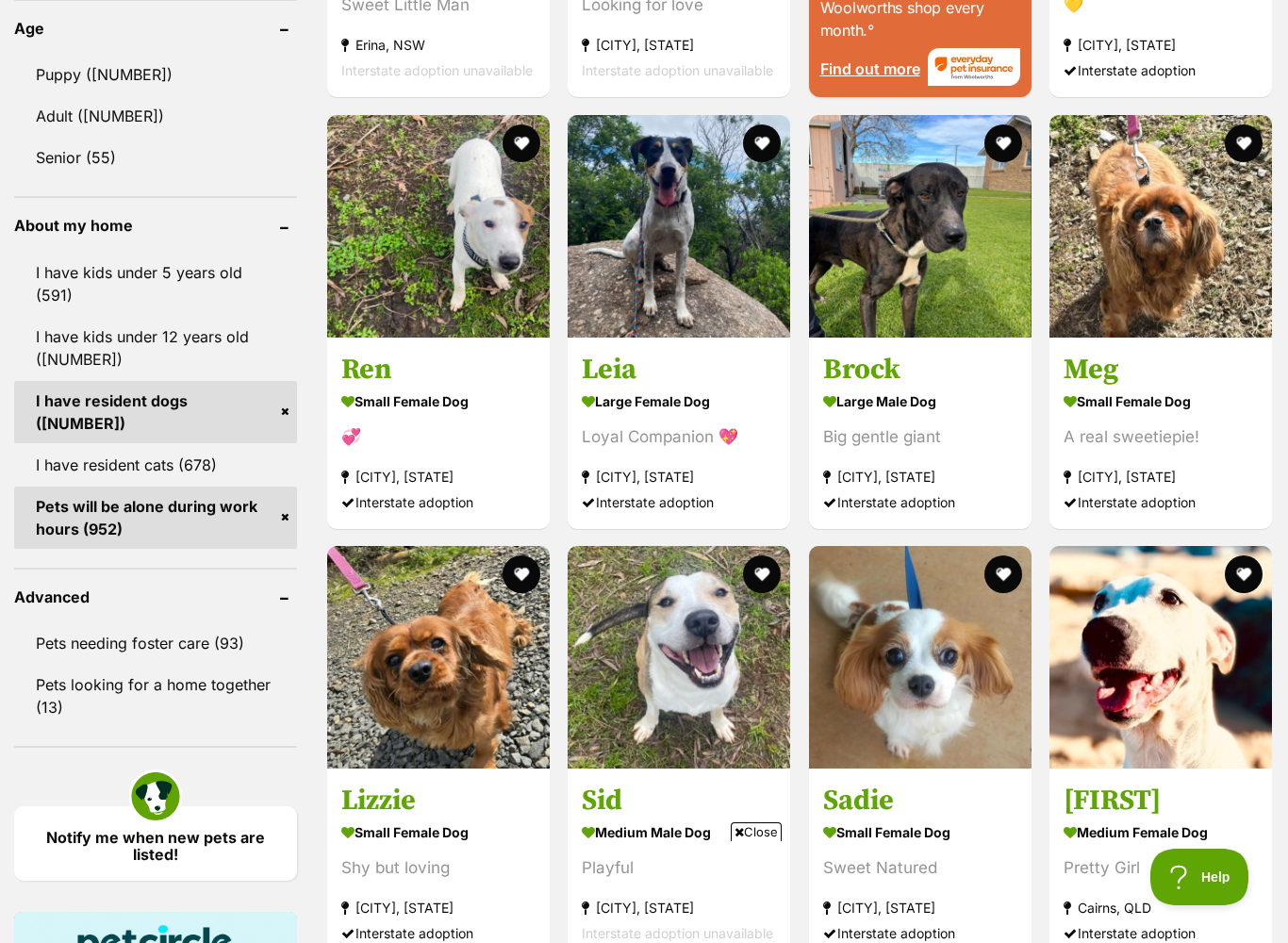 scroll, scrollTop: 0, scrollLeft: 0, axis: both 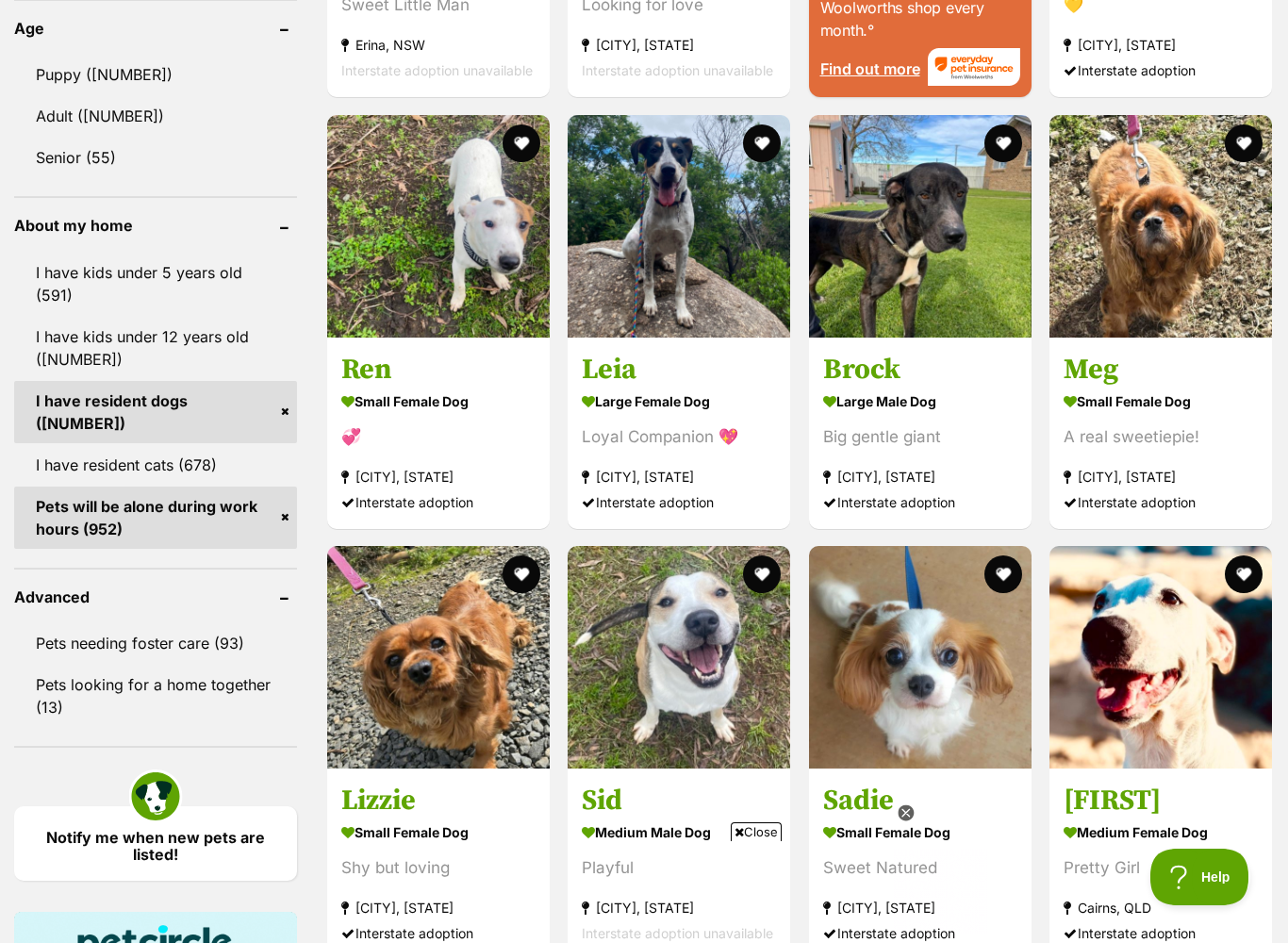 click on "Pets will be alone during work hours (952)" at bounding box center (156, 518) 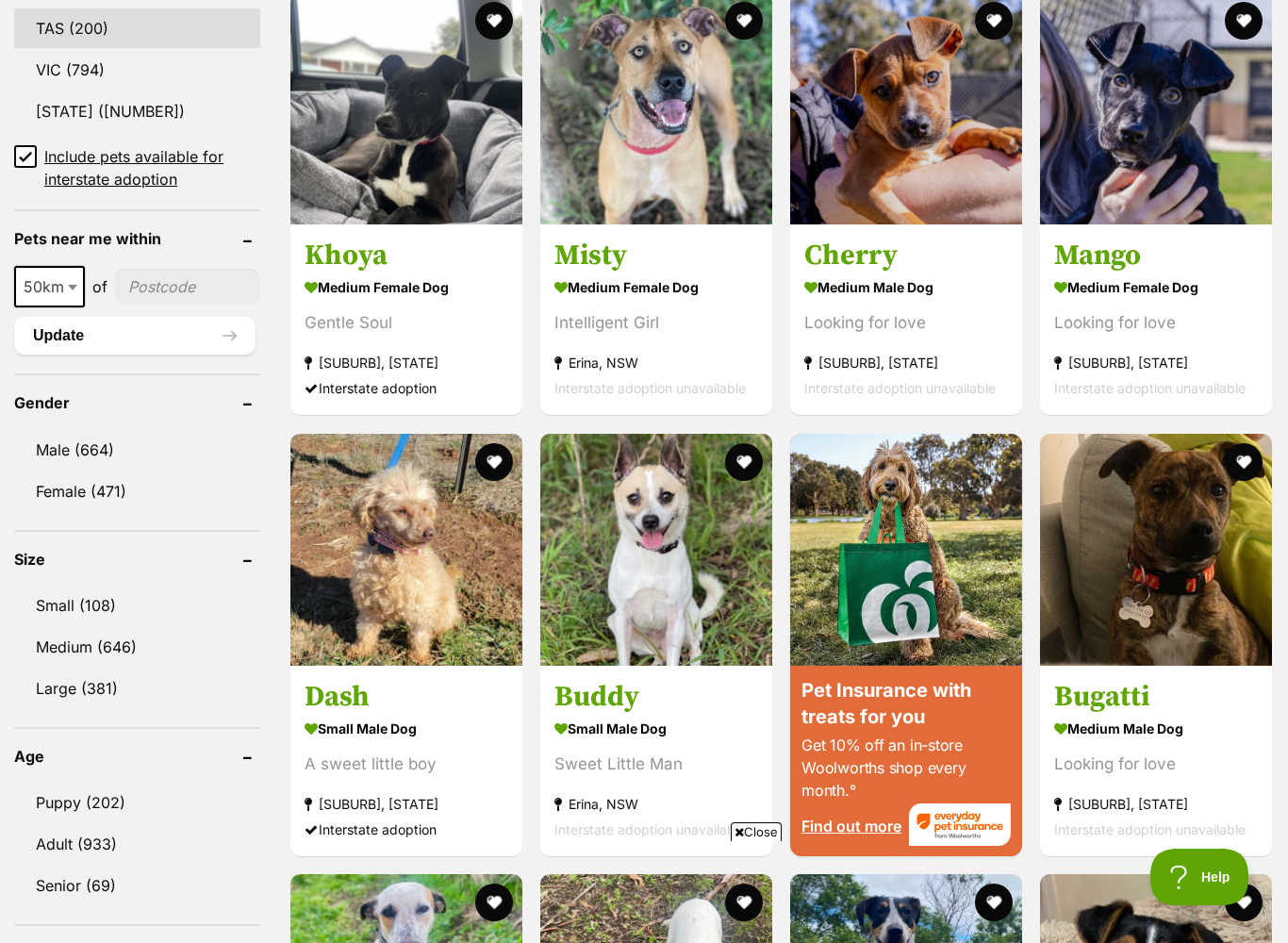 scroll, scrollTop: 0, scrollLeft: 0, axis: both 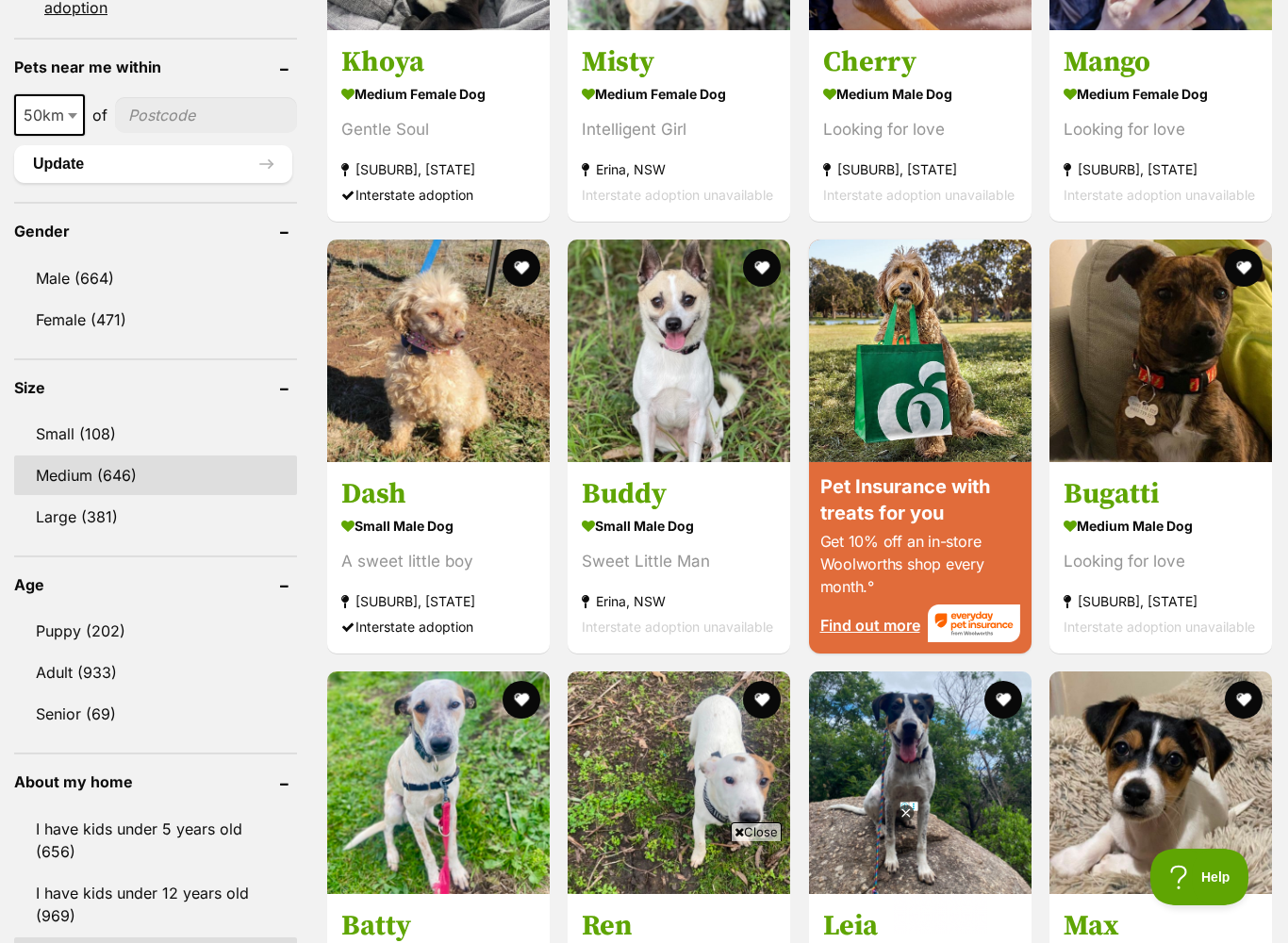 click on "Medium (646)" at bounding box center [156, 475] 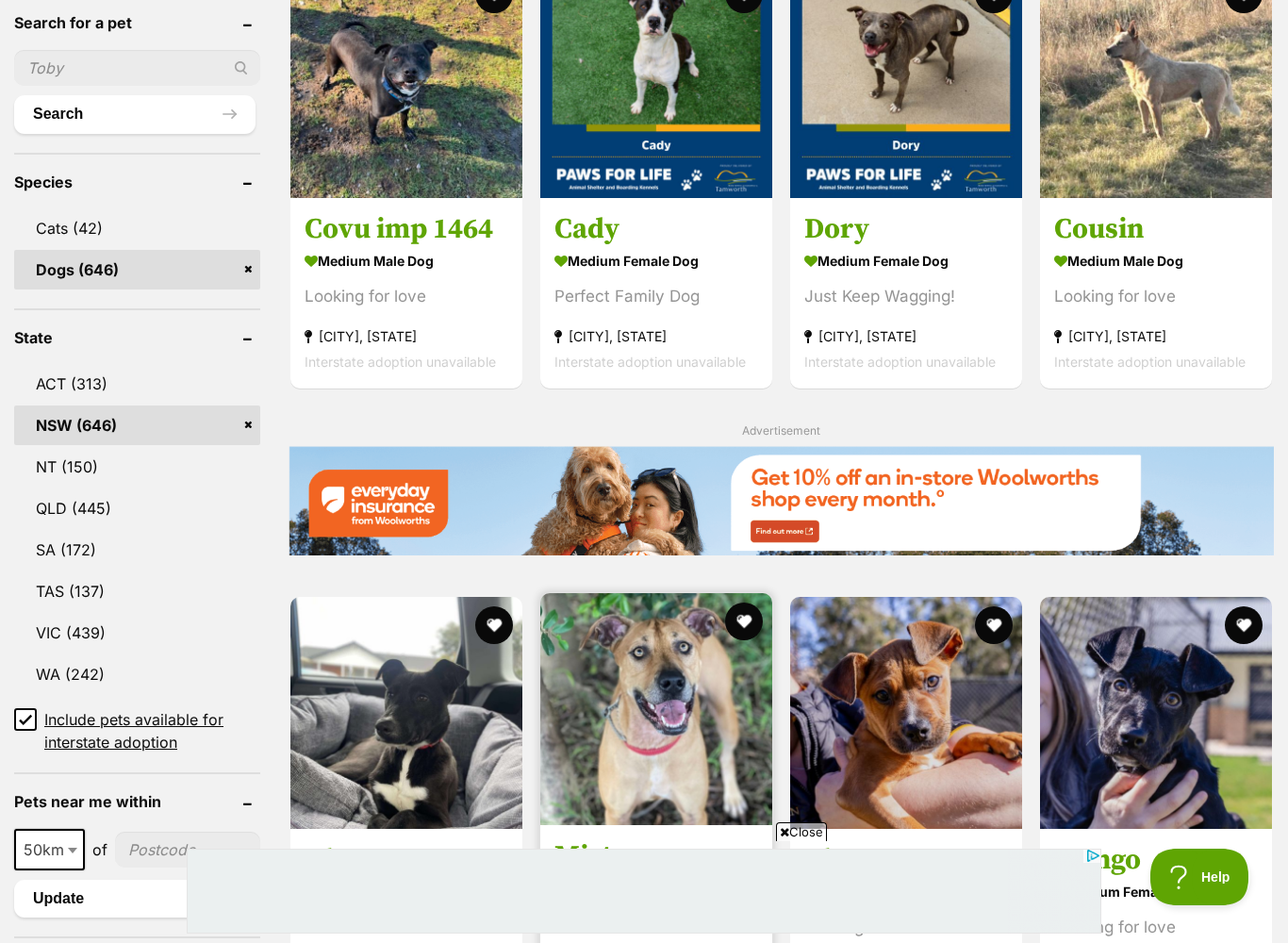 scroll, scrollTop: 0, scrollLeft: 0, axis: both 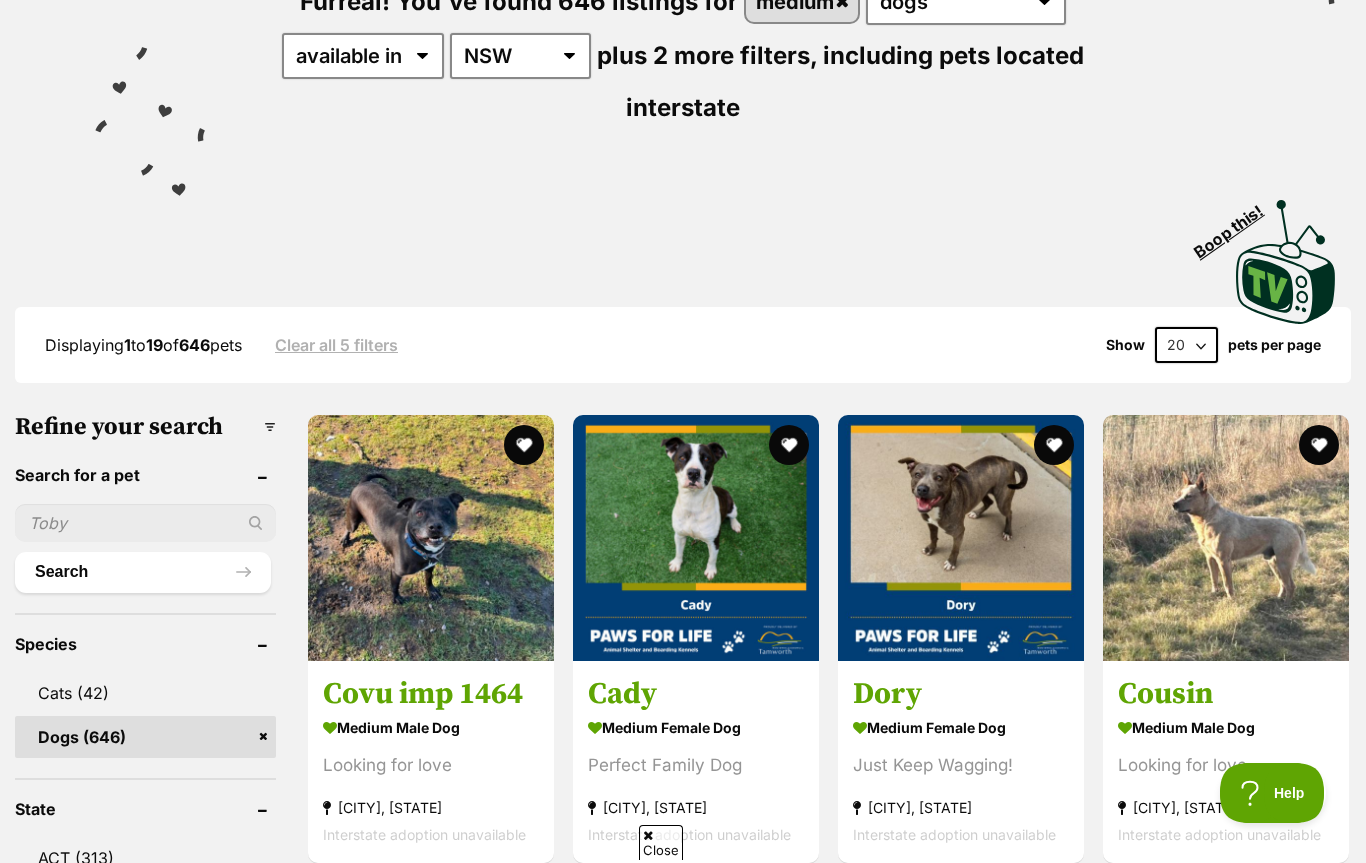 select on "60" 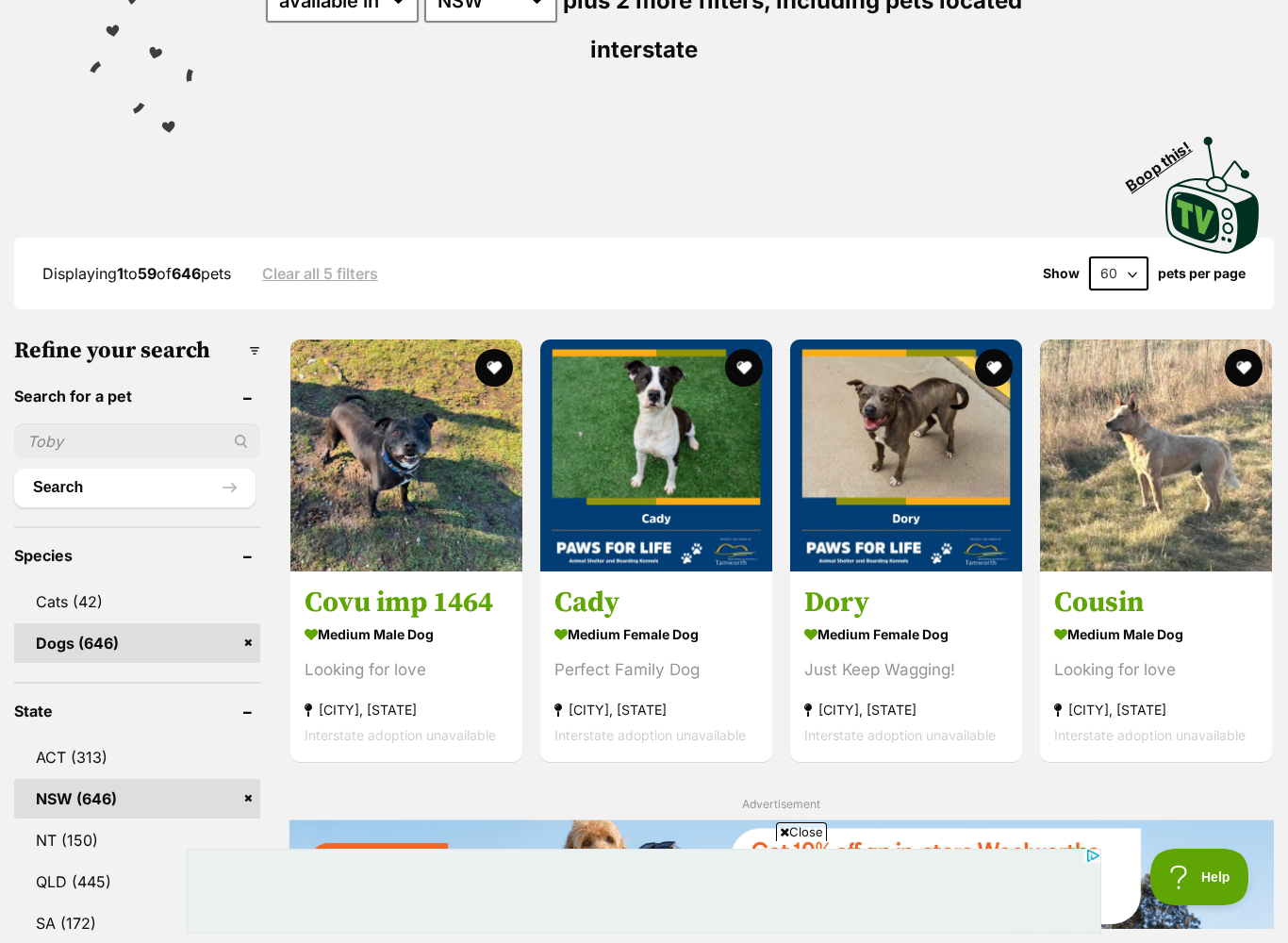 scroll, scrollTop: 0, scrollLeft: 0, axis: both 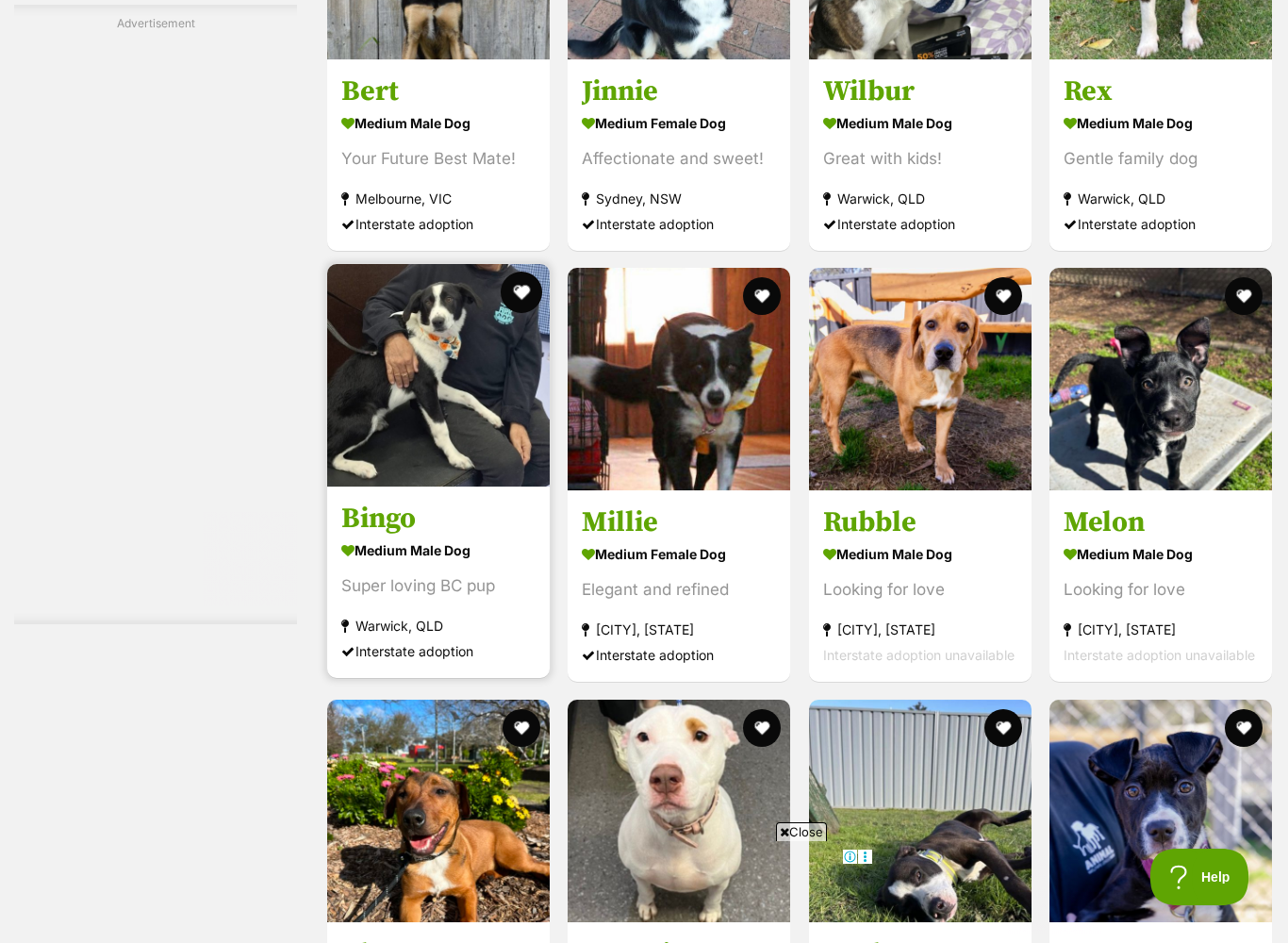 click at bounding box center (521, 292) 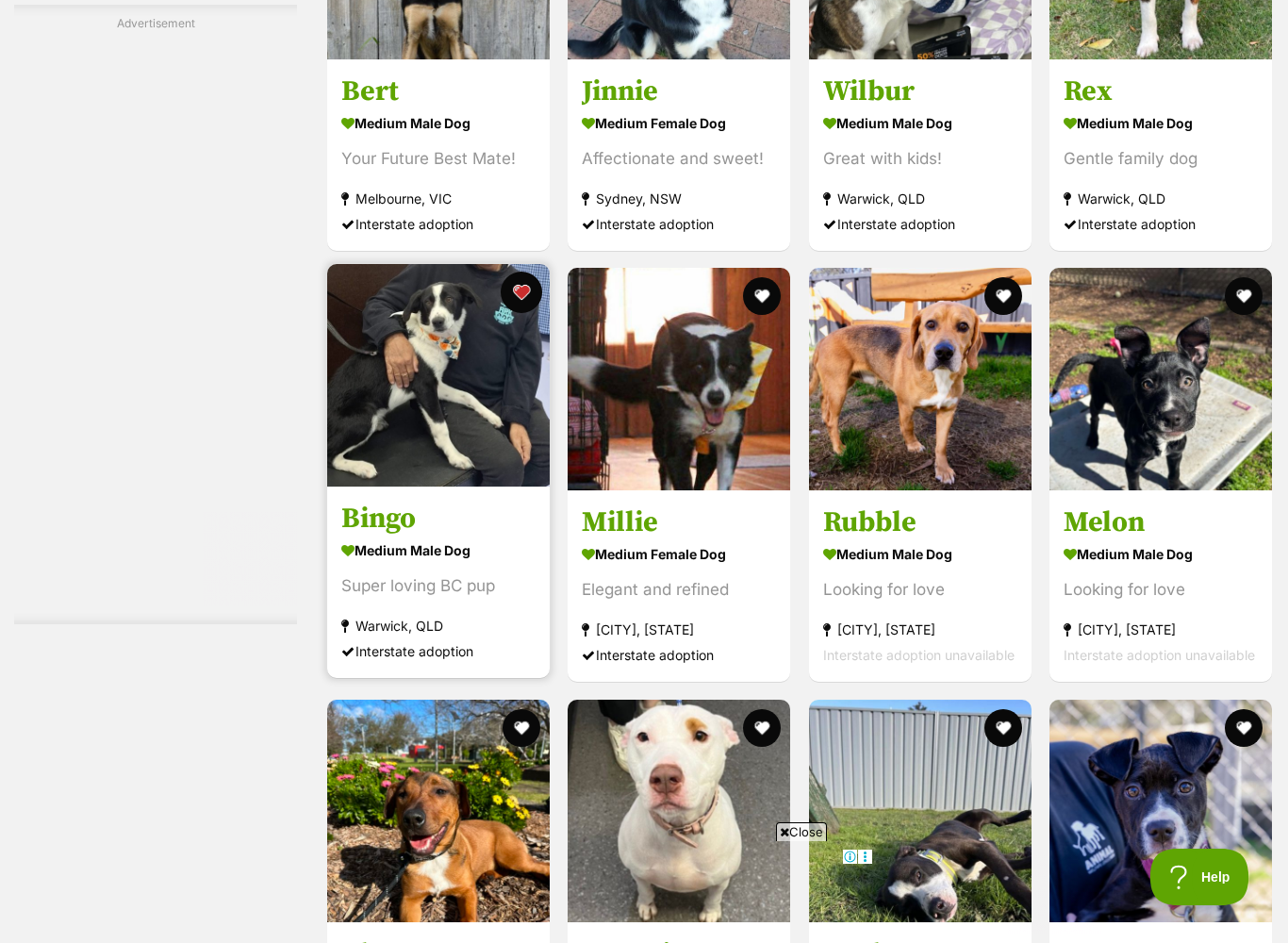 scroll, scrollTop: 0, scrollLeft: 0, axis: both 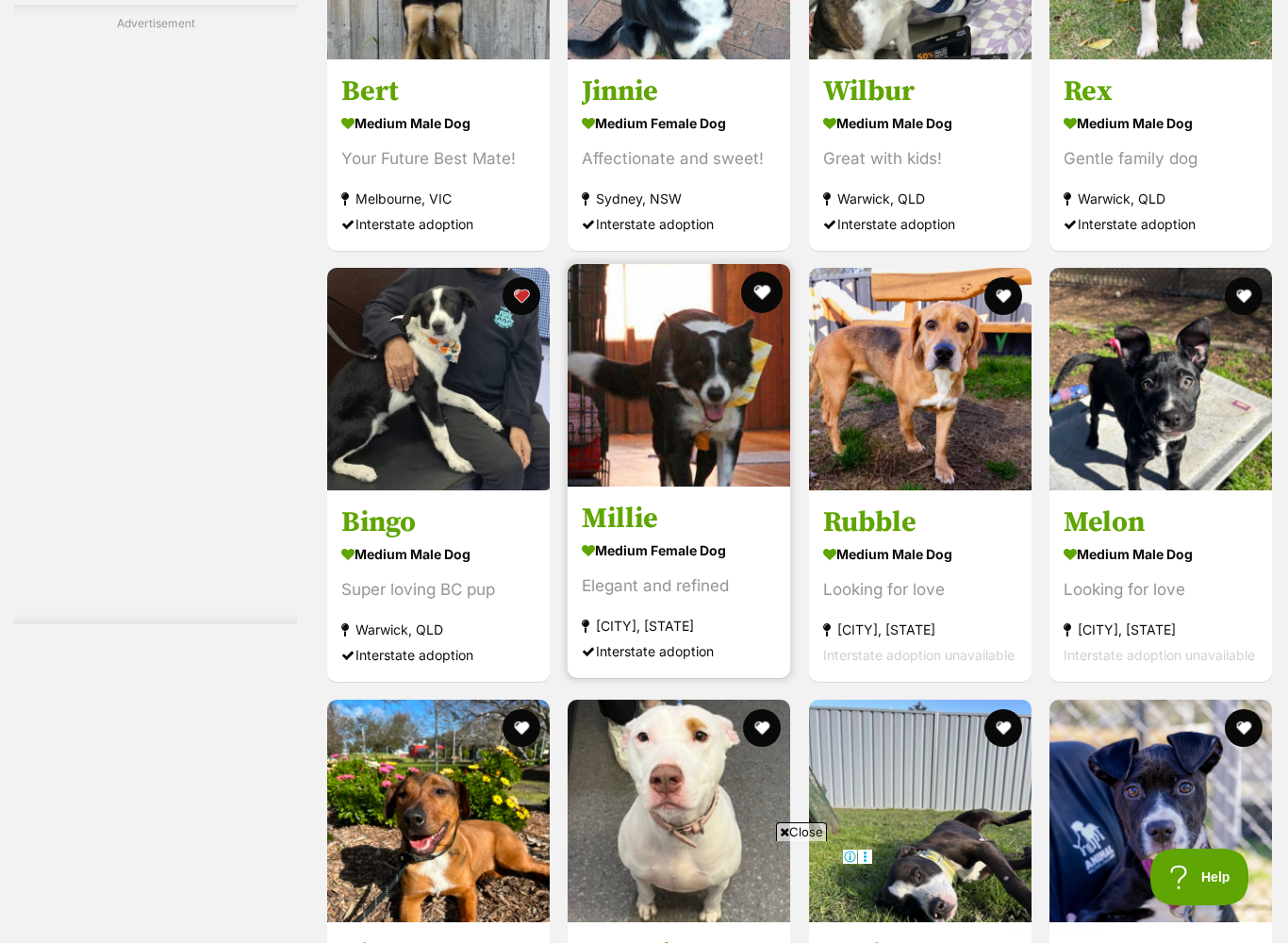 click at bounding box center [763, 292] 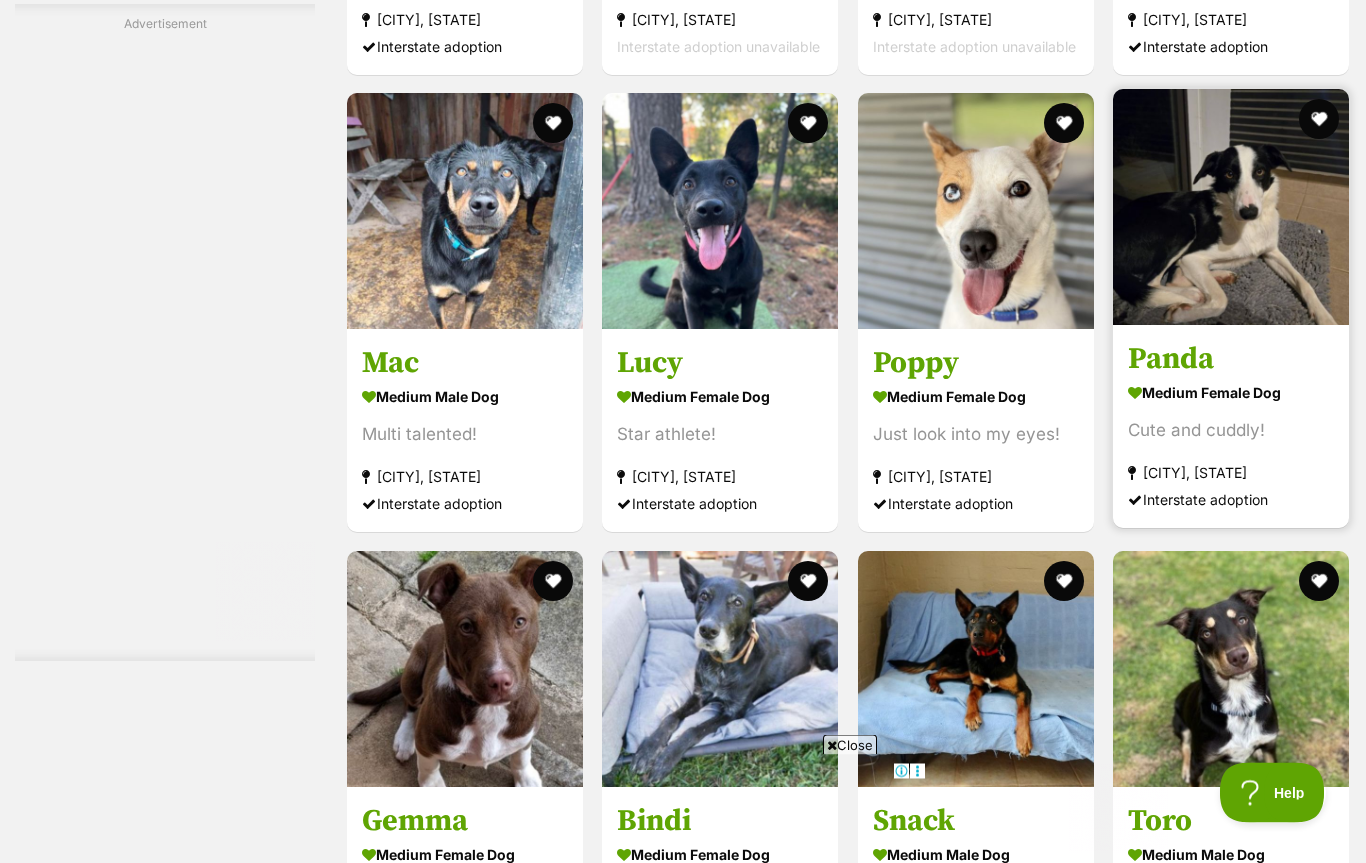 scroll, scrollTop: 4009, scrollLeft: 0, axis: vertical 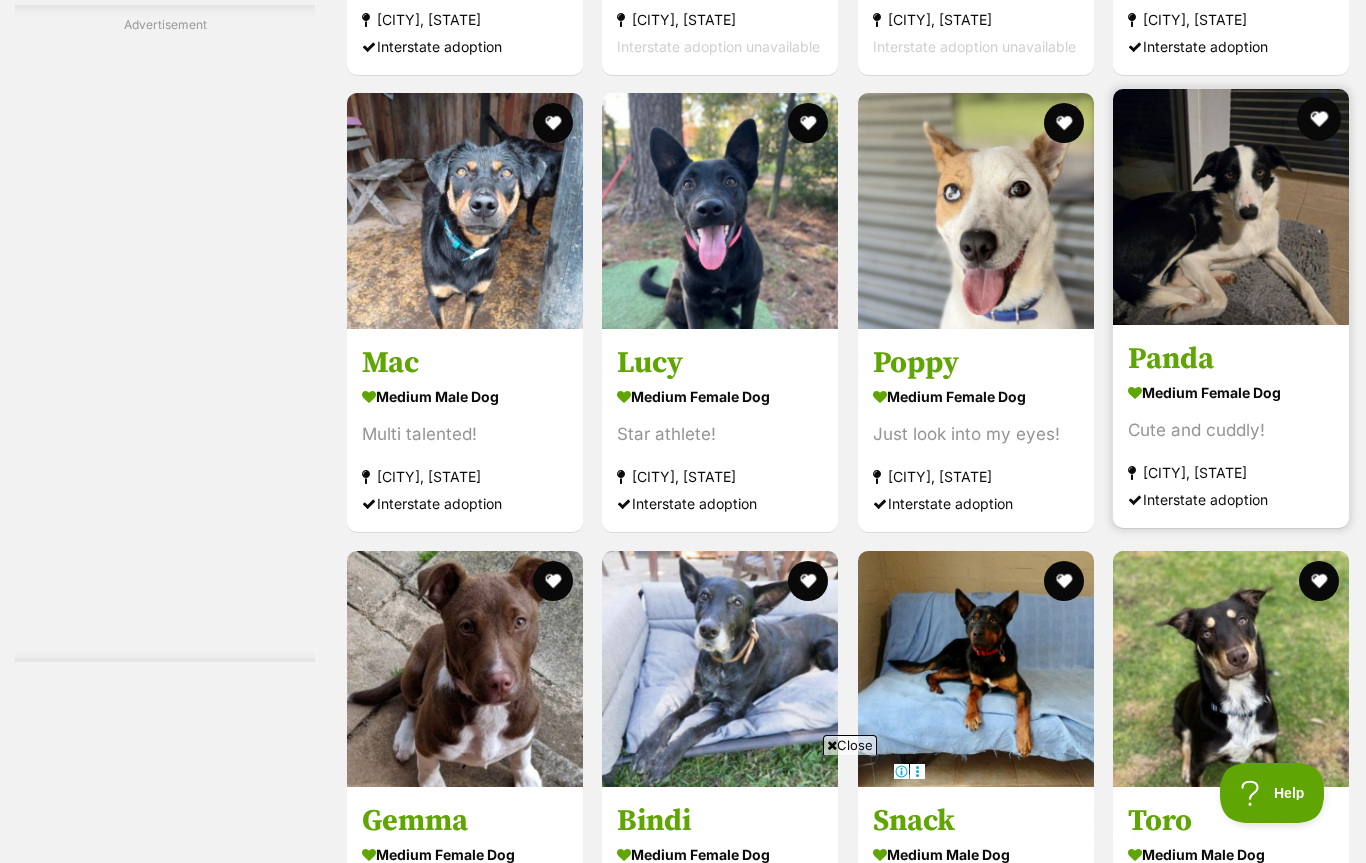 click at bounding box center [1319, 119] 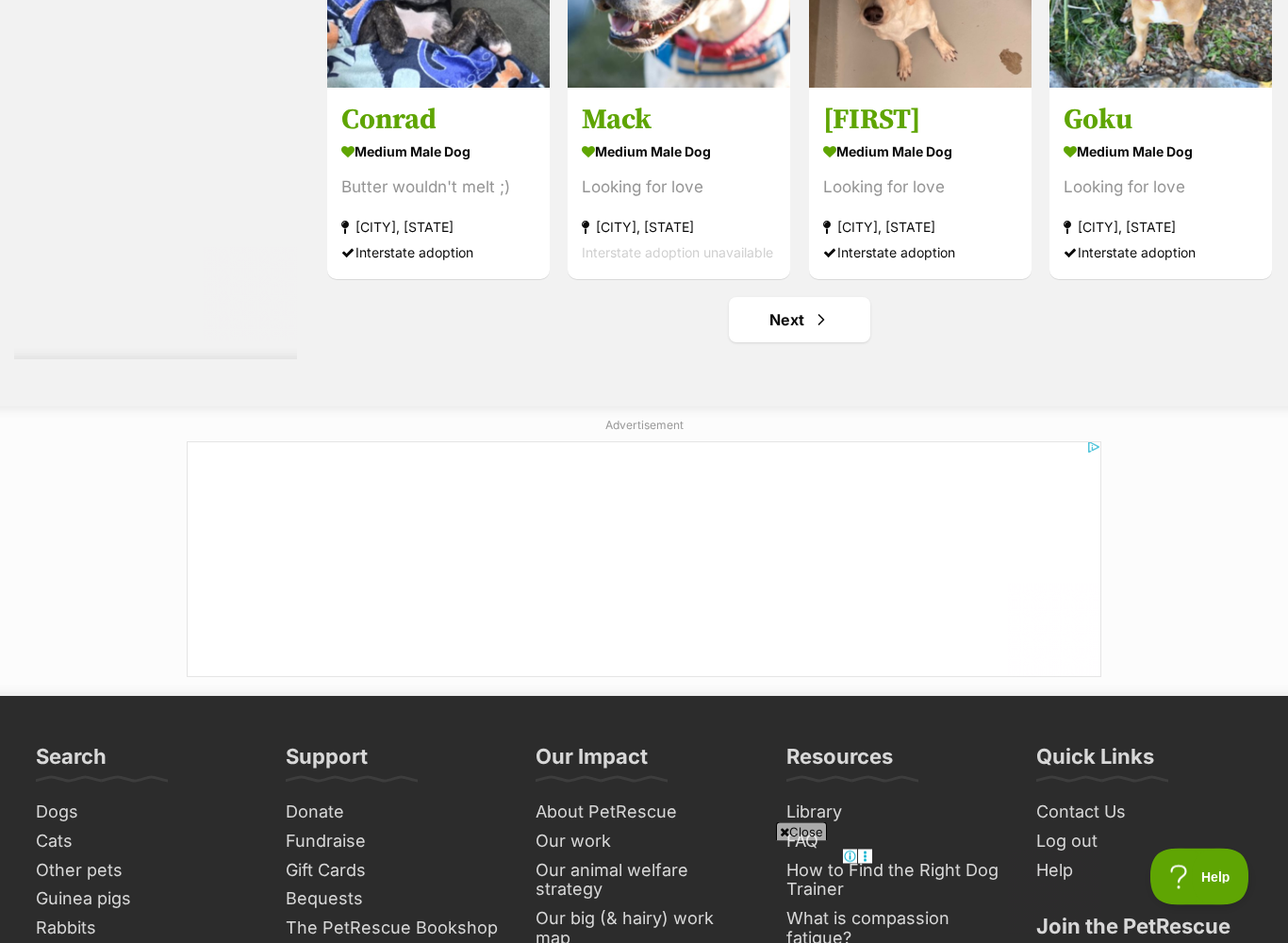 scroll, scrollTop: 7068, scrollLeft: 0, axis: vertical 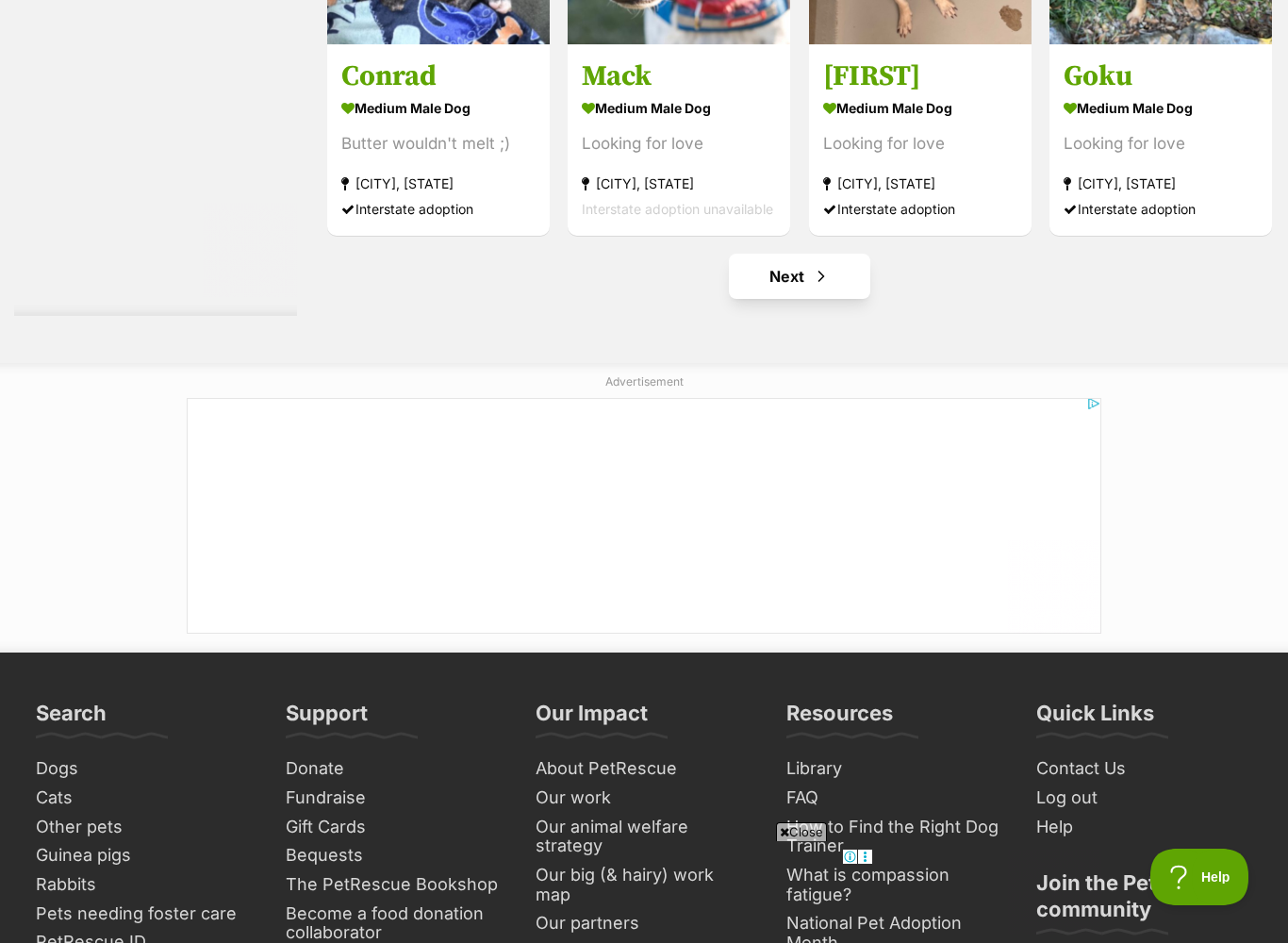 click on "Next" at bounding box center [800, 276] 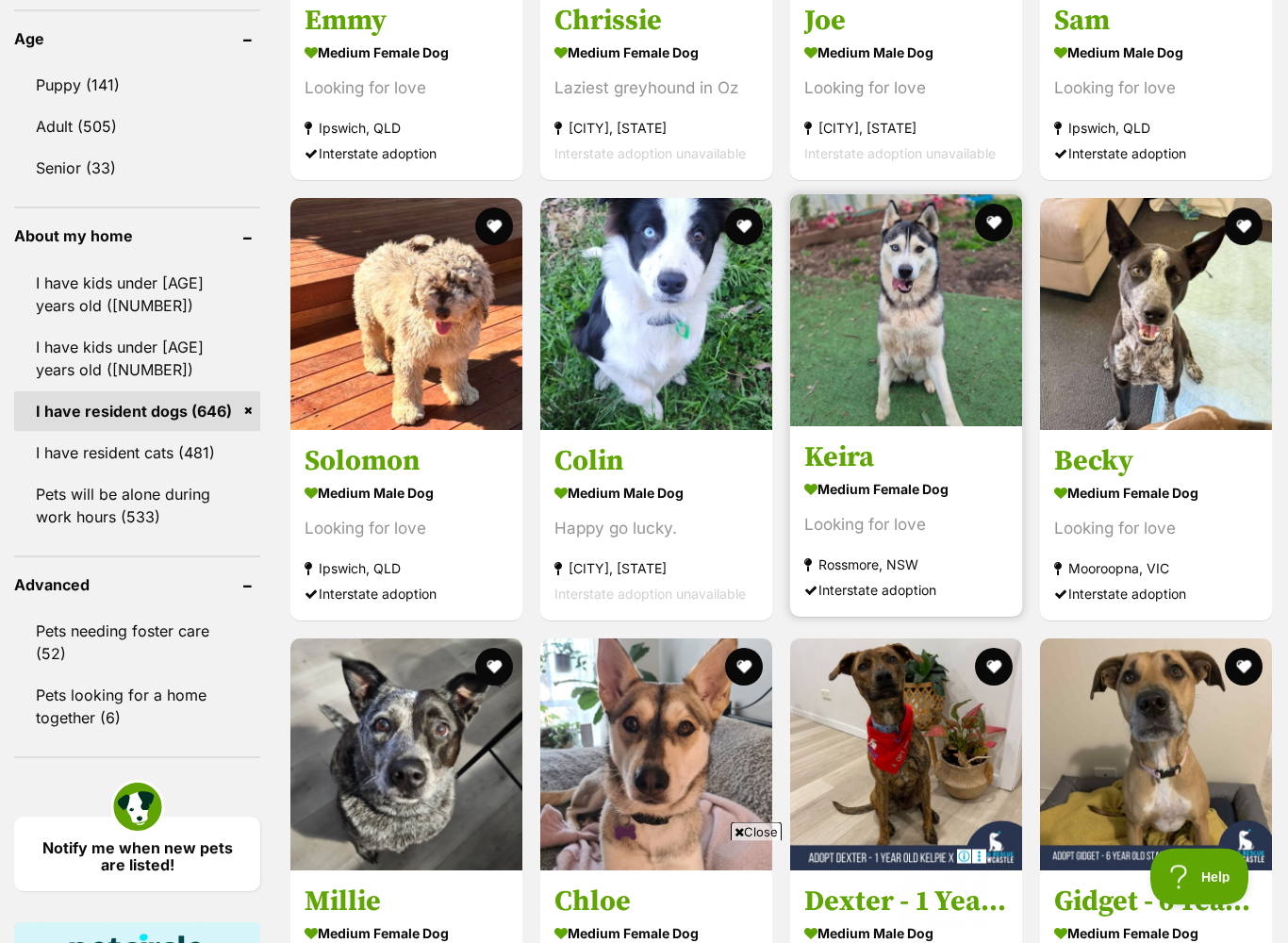 scroll, scrollTop: 1976, scrollLeft: 0, axis: vertical 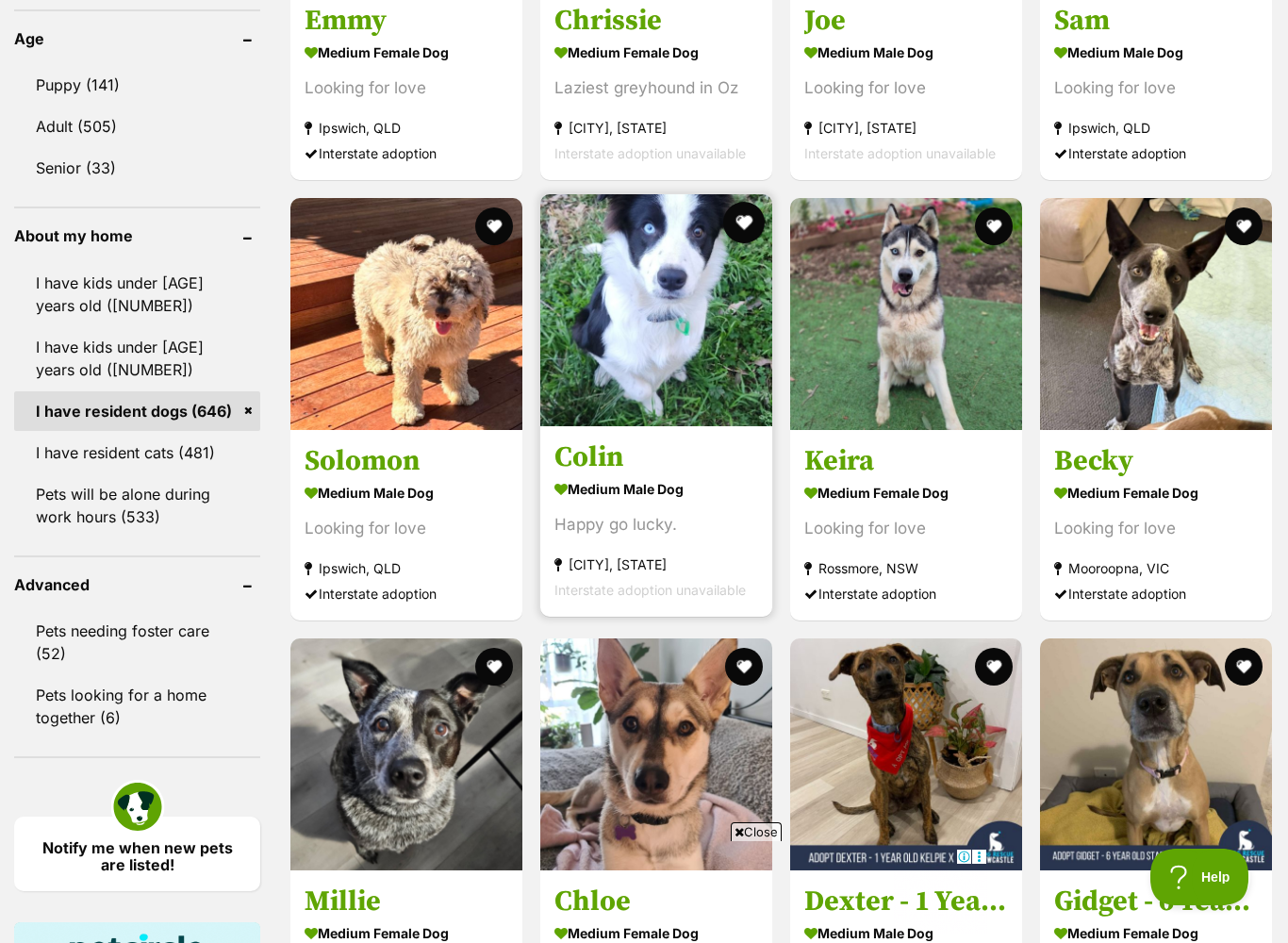 click at bounding box center (744, 223) 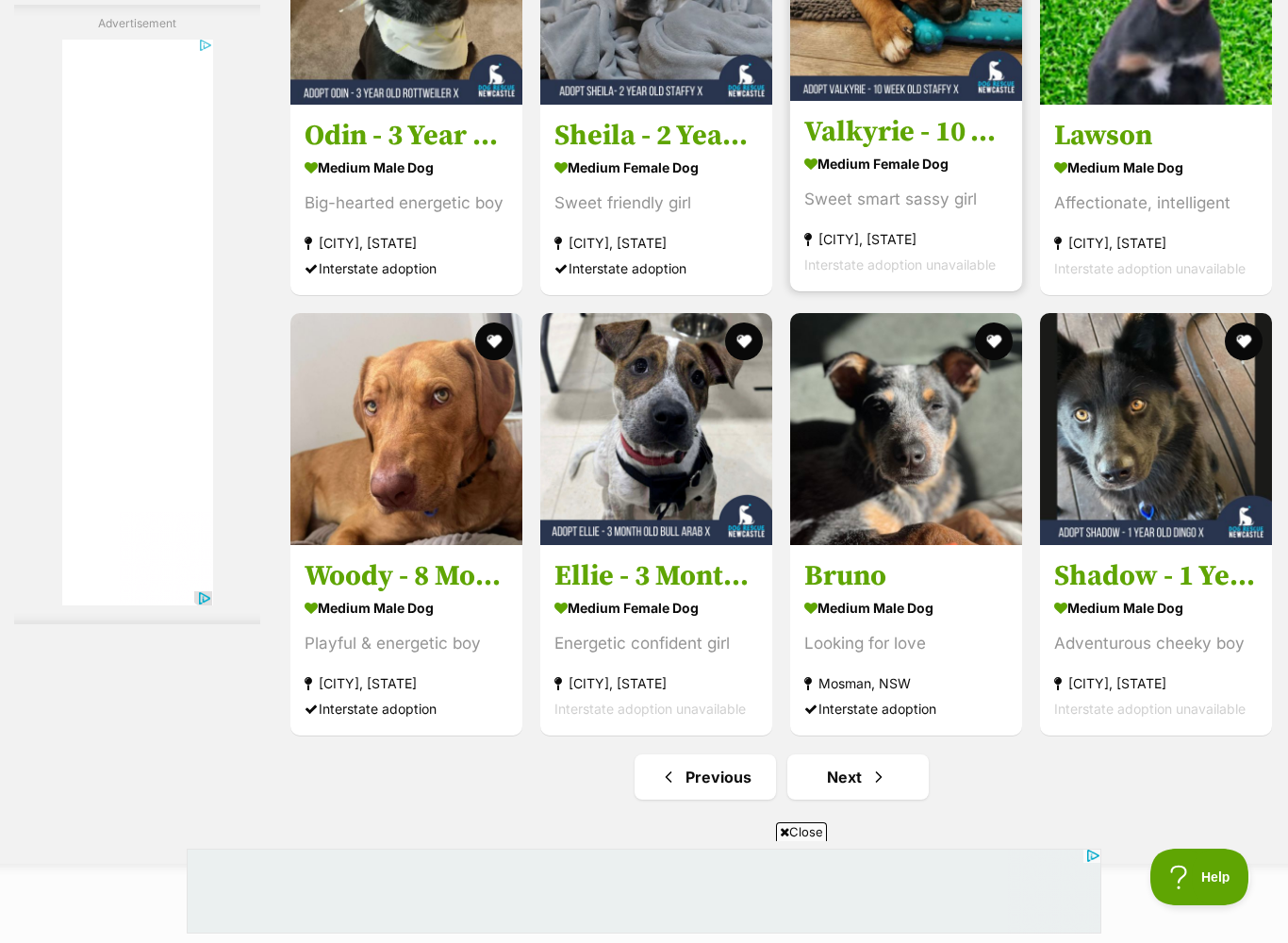 scroll, scrollTop: 0, scrollLeft: 0, axis: both 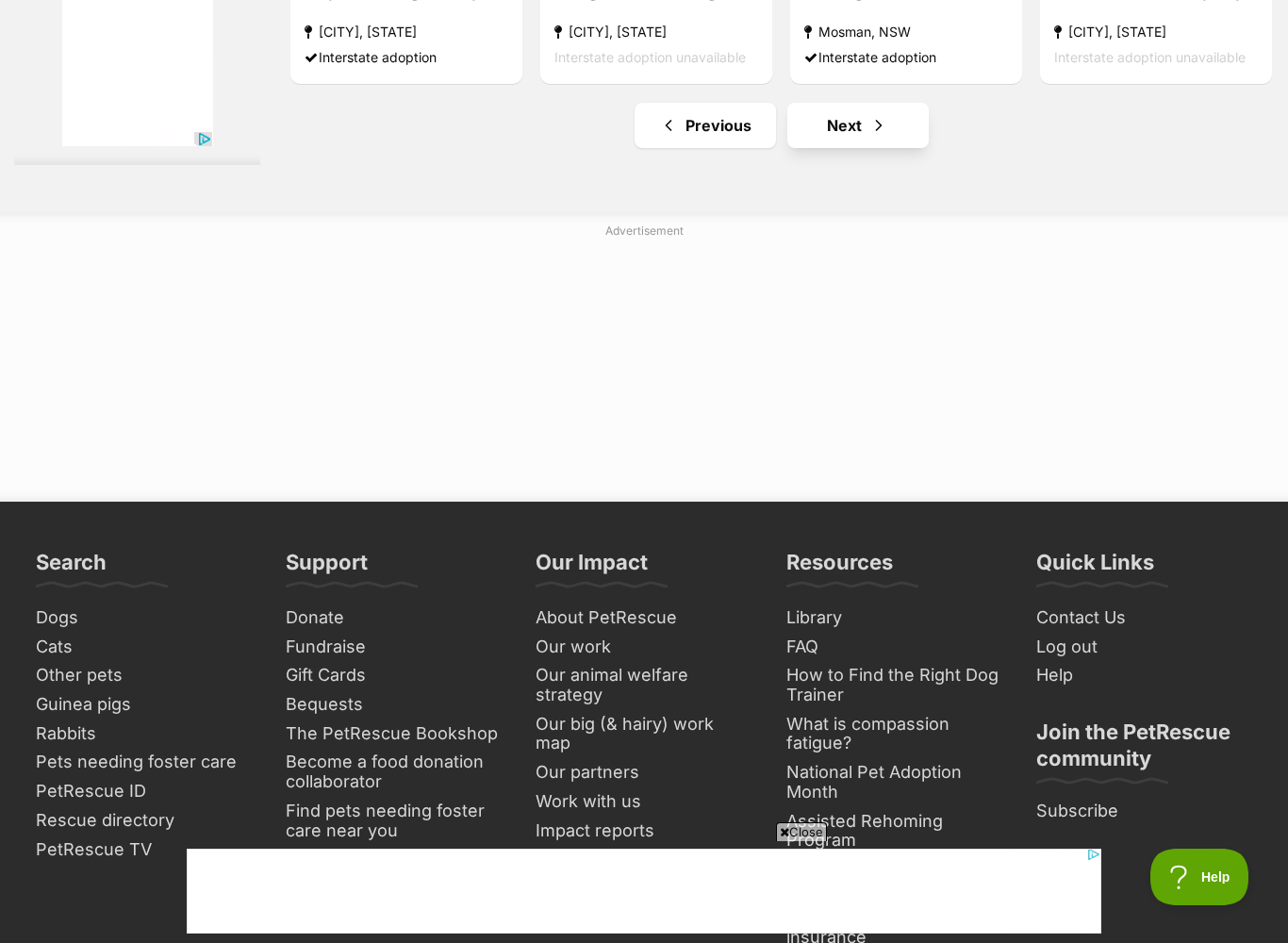 click at bounding box center [879, 125] 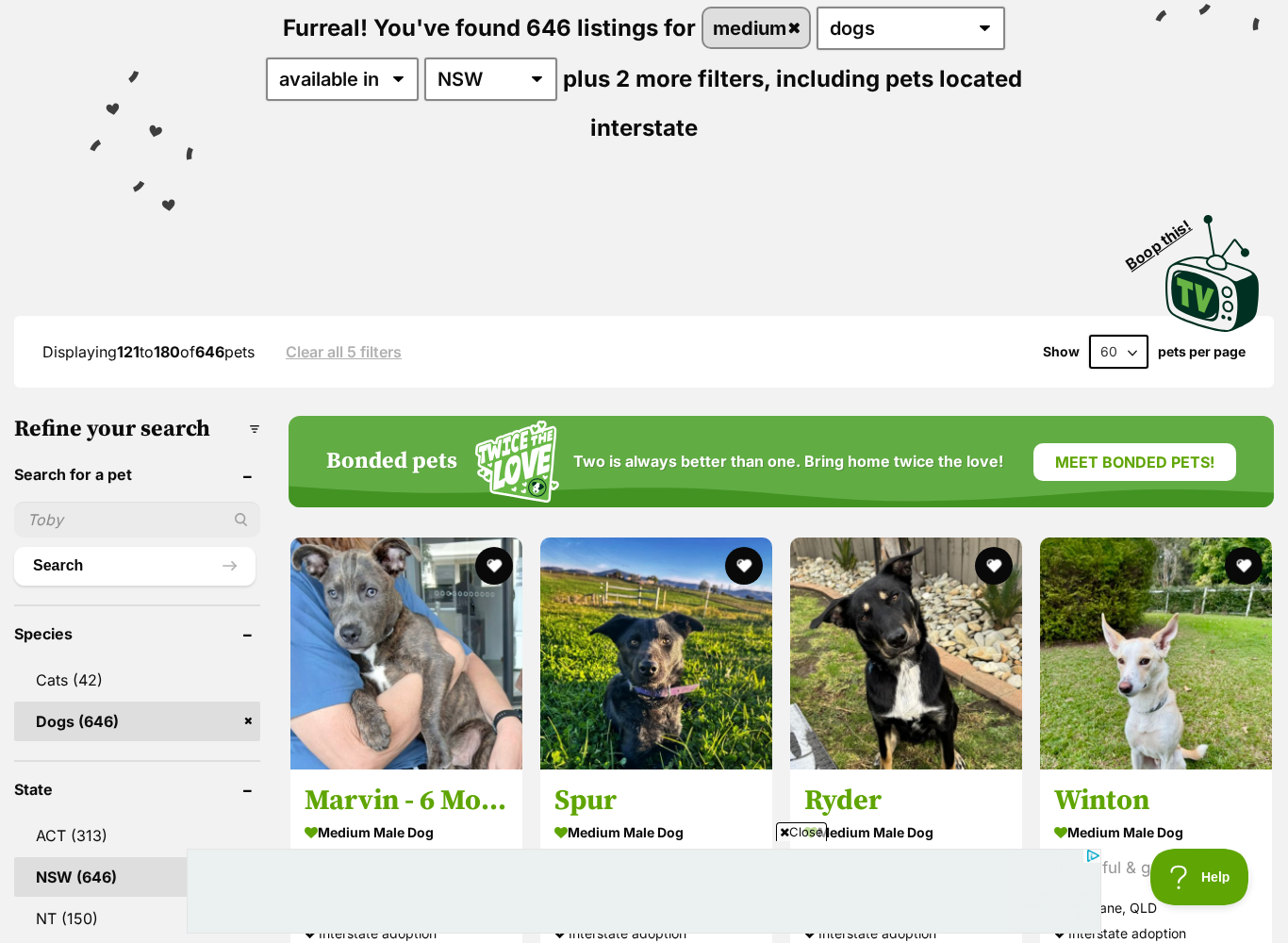 scroll, scrollTop: 0, scrollLeft: 0, axis: both 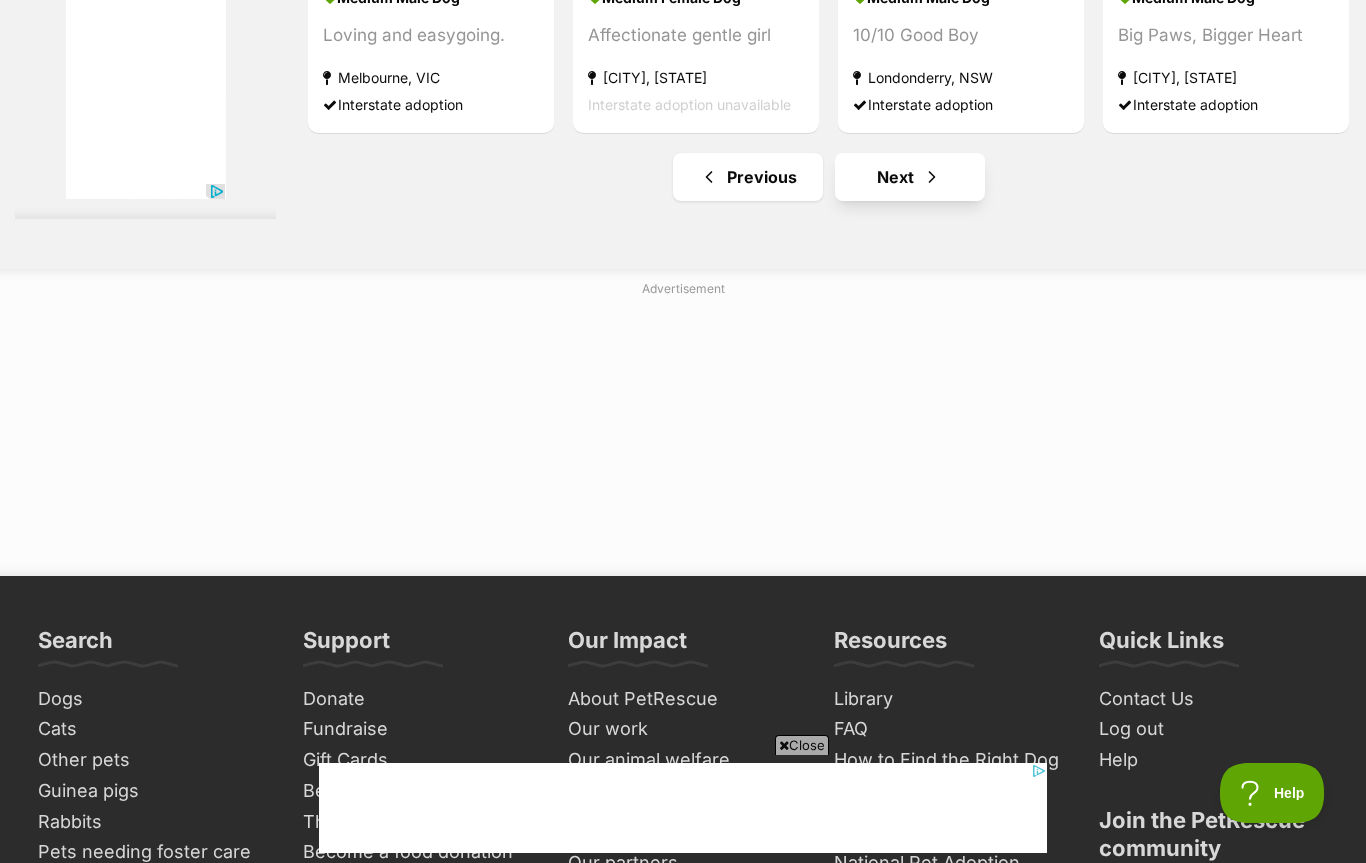 click on "Next" at bounding box center [910, 177] 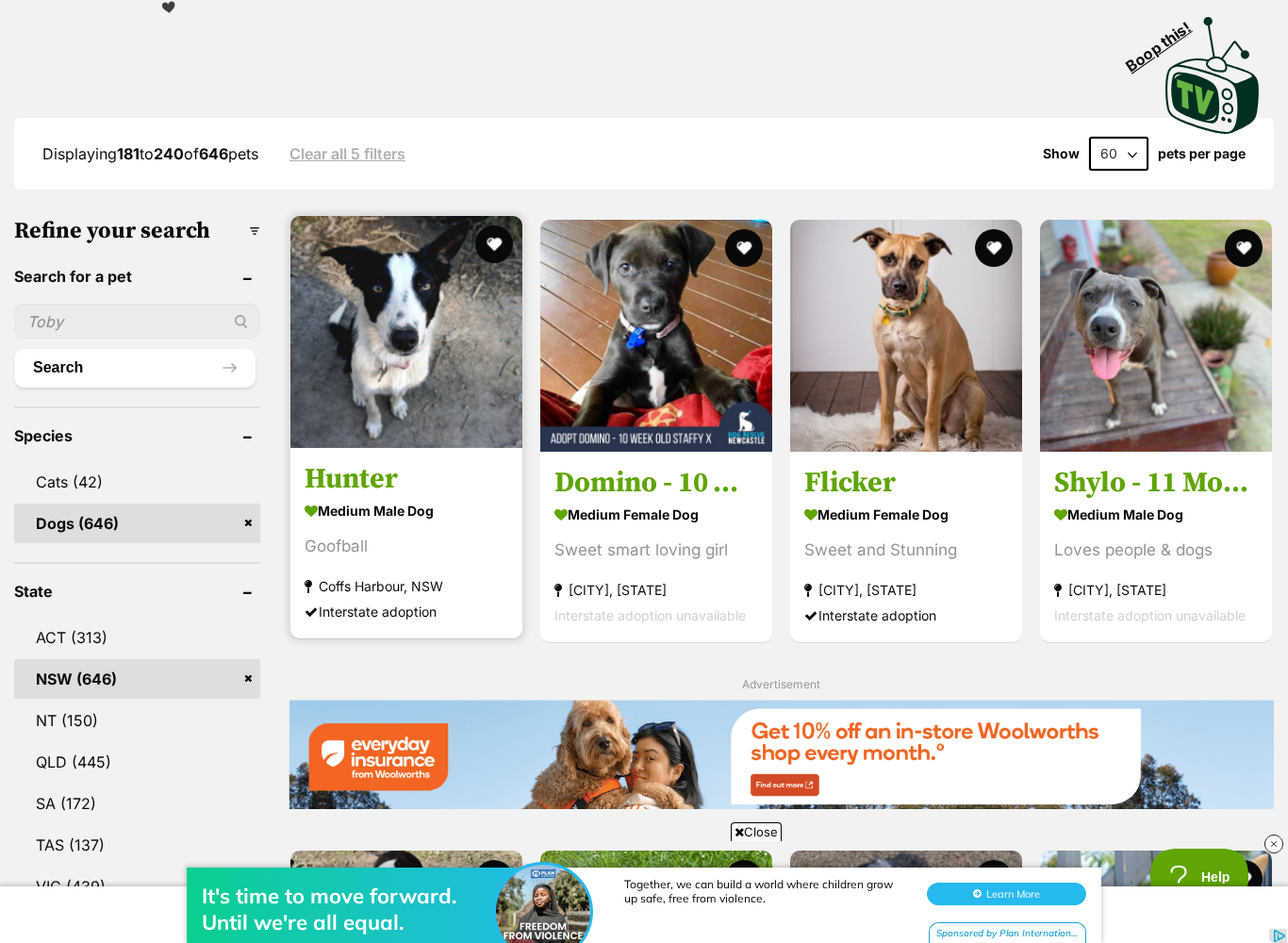 scroll, scrollTop: 0, scrollLeft: 0, axis: both 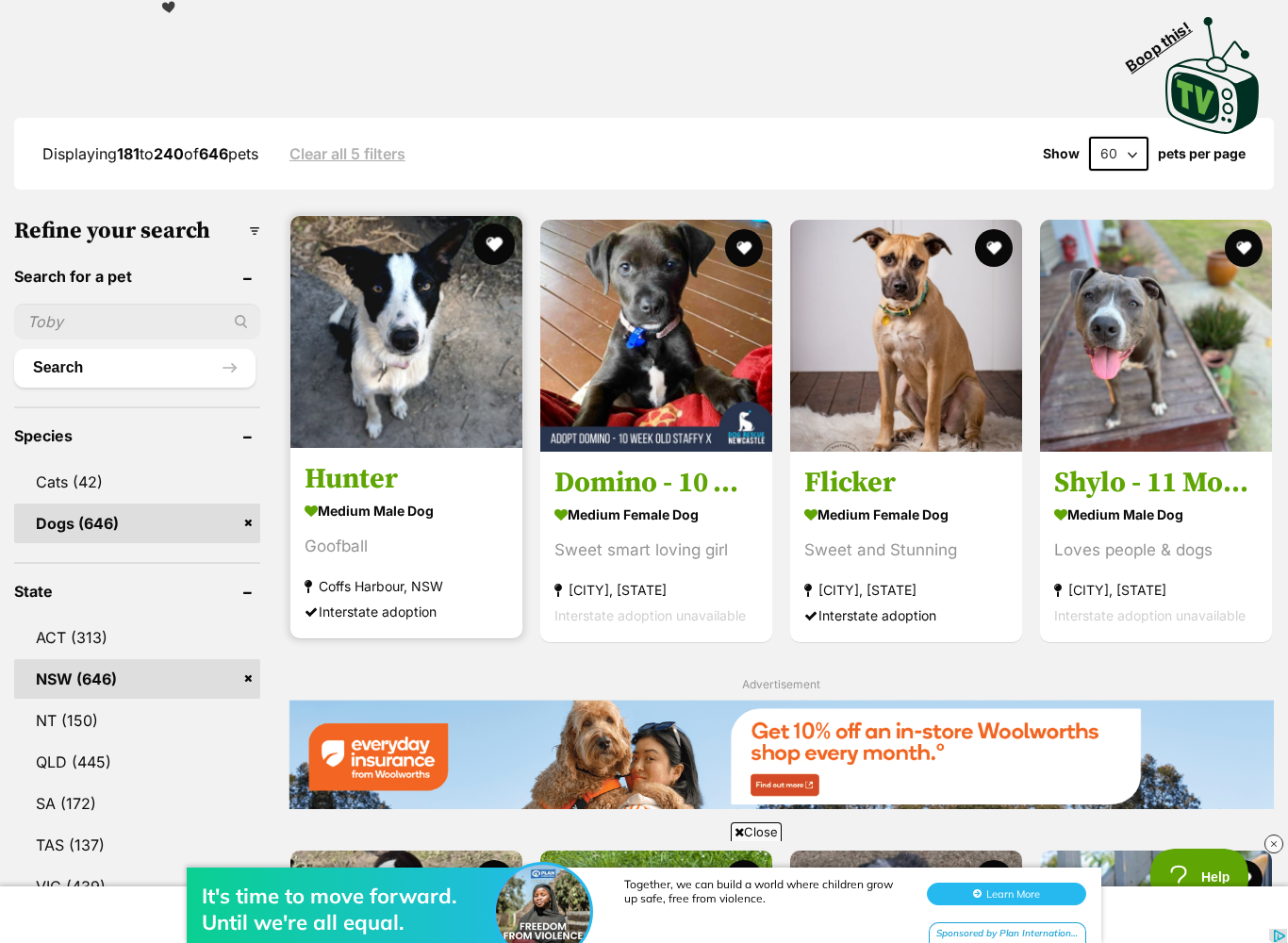 click at bounding box center [494, 244] 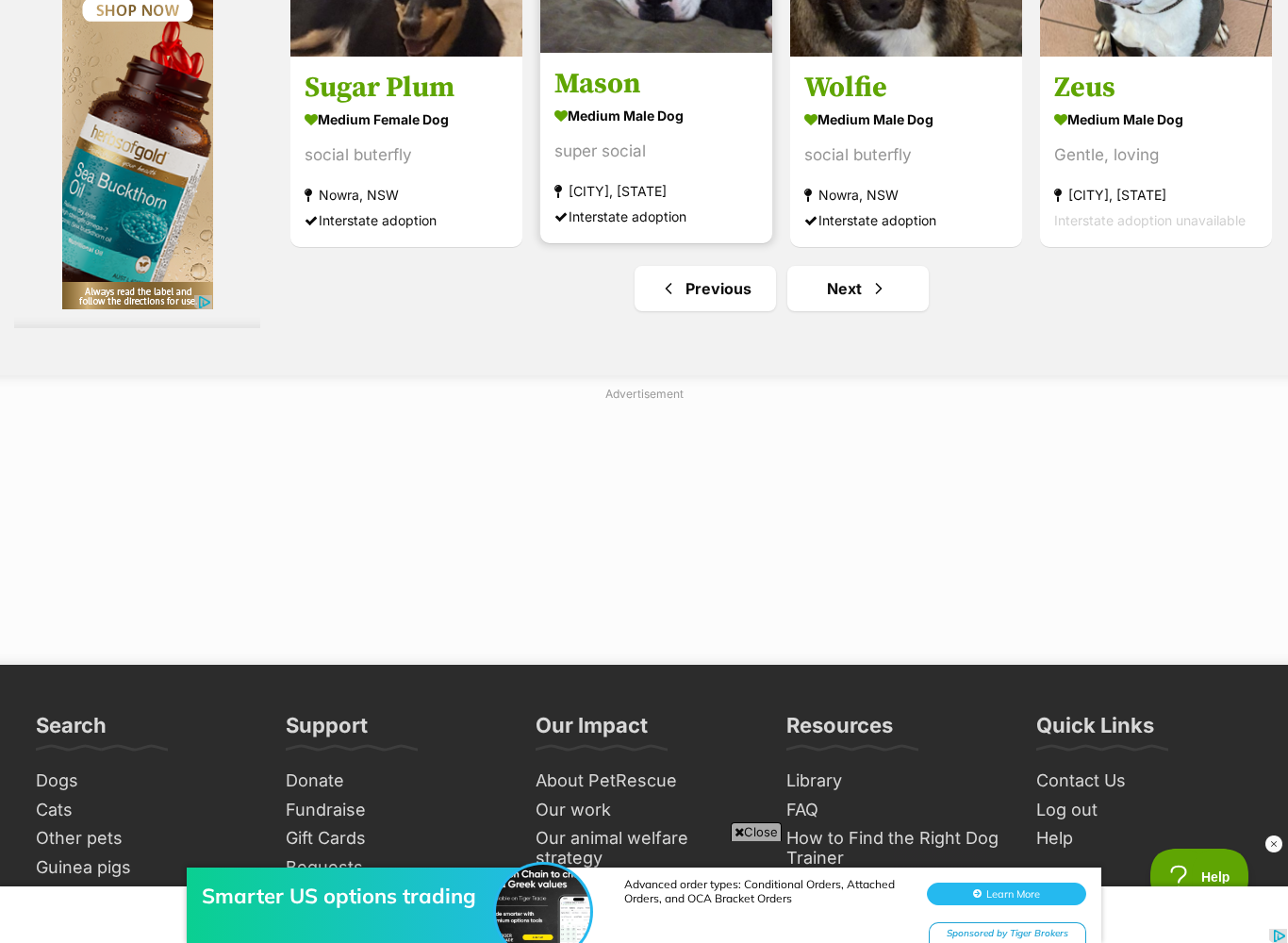 scroll, scrollTop: 7196, scrollLeft: 0, axis: vertical 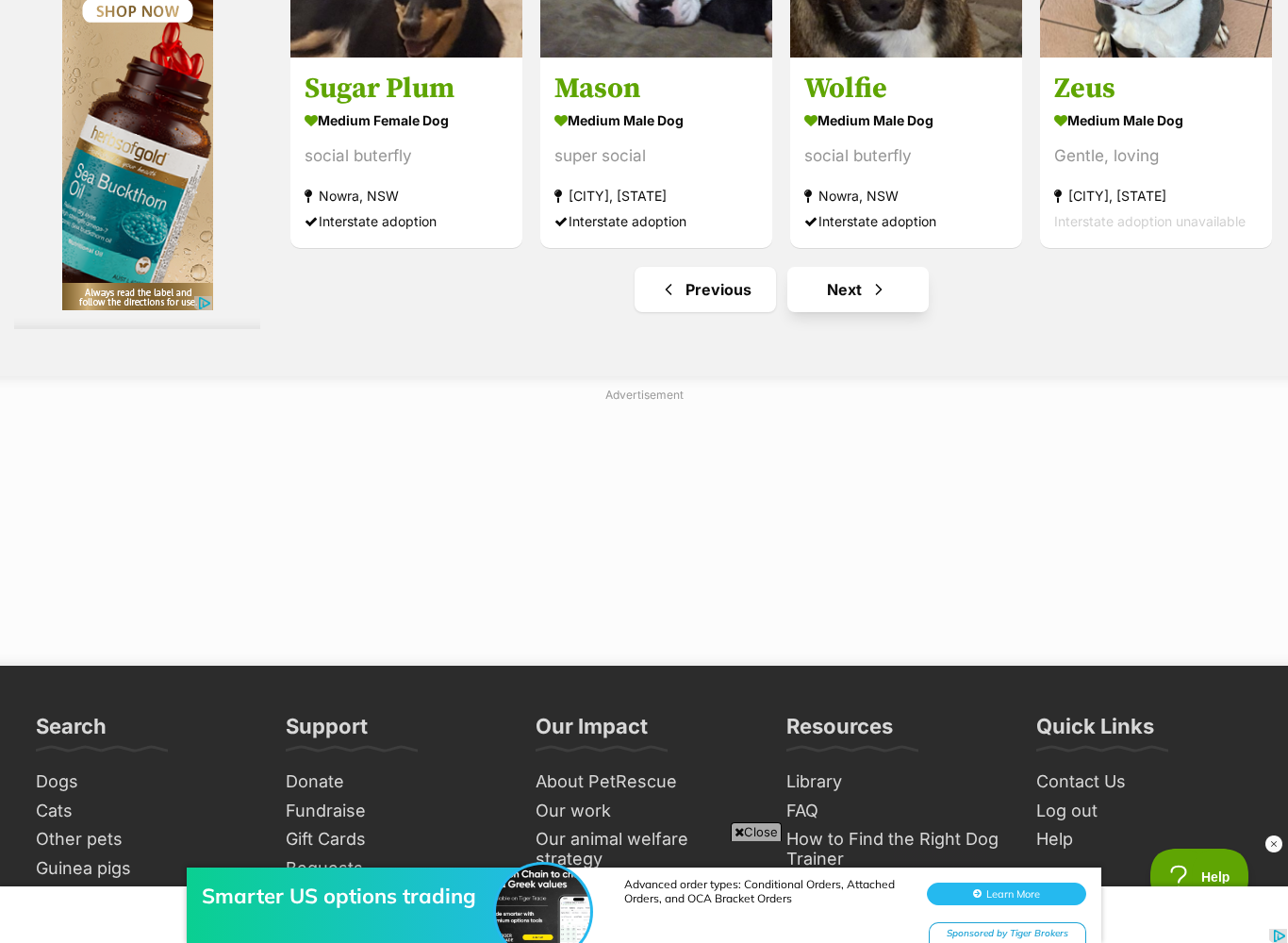 click on "Next" at bounding box center [858, 290] 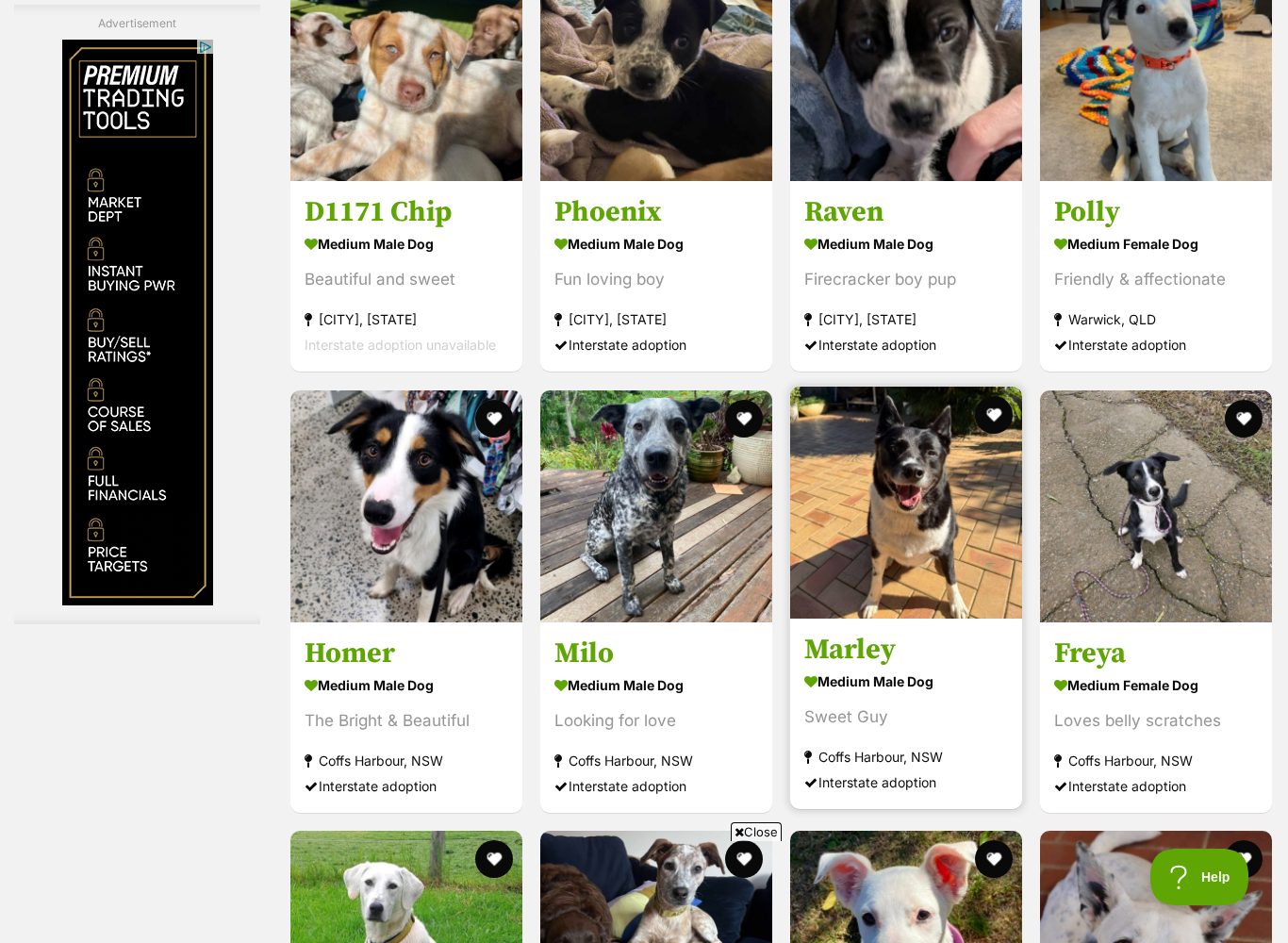 scroll, scrollTop: 0, scrollLeft: 0, axis: both 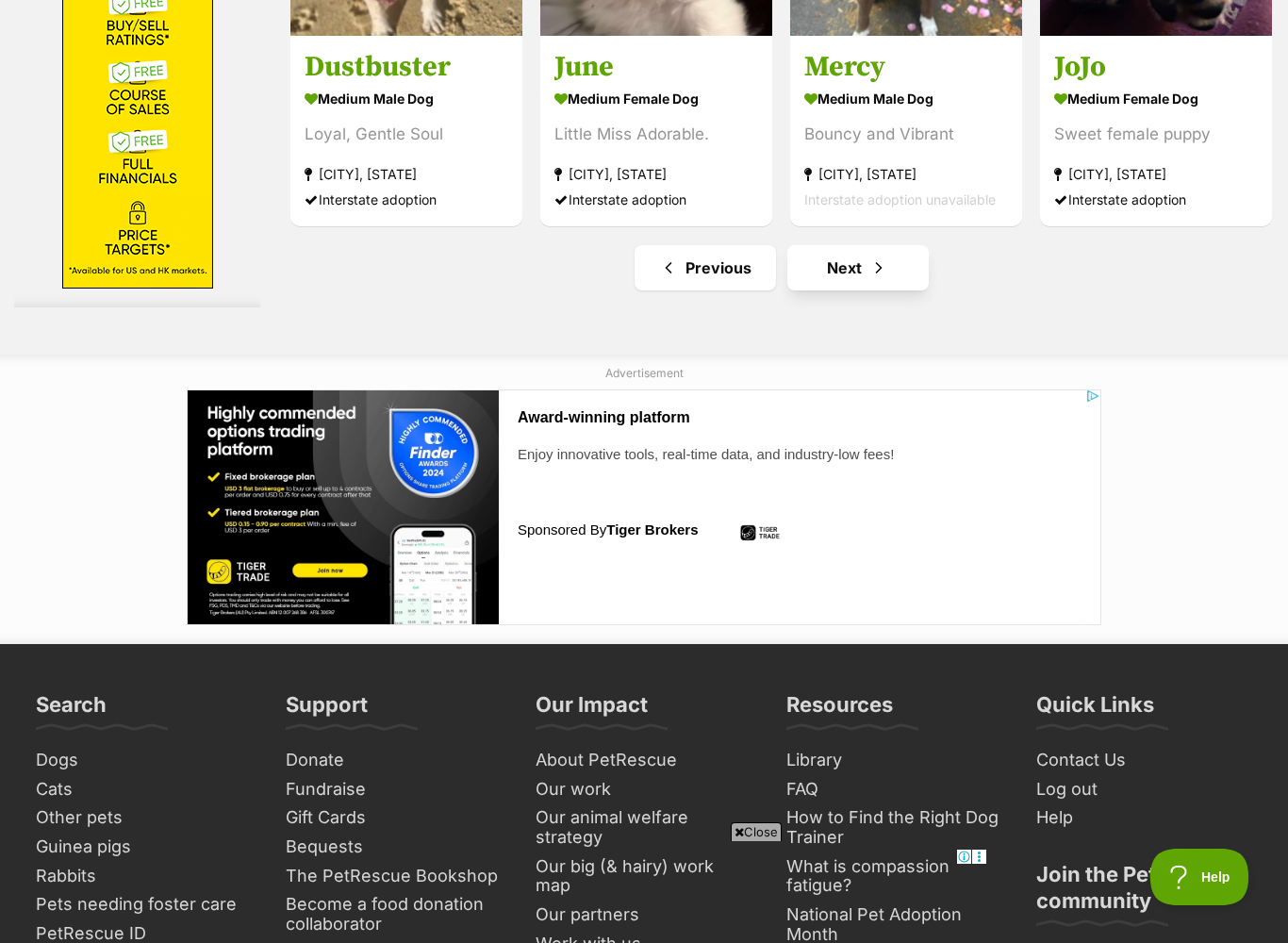 click on "Next" at bounding box center [858, 268] 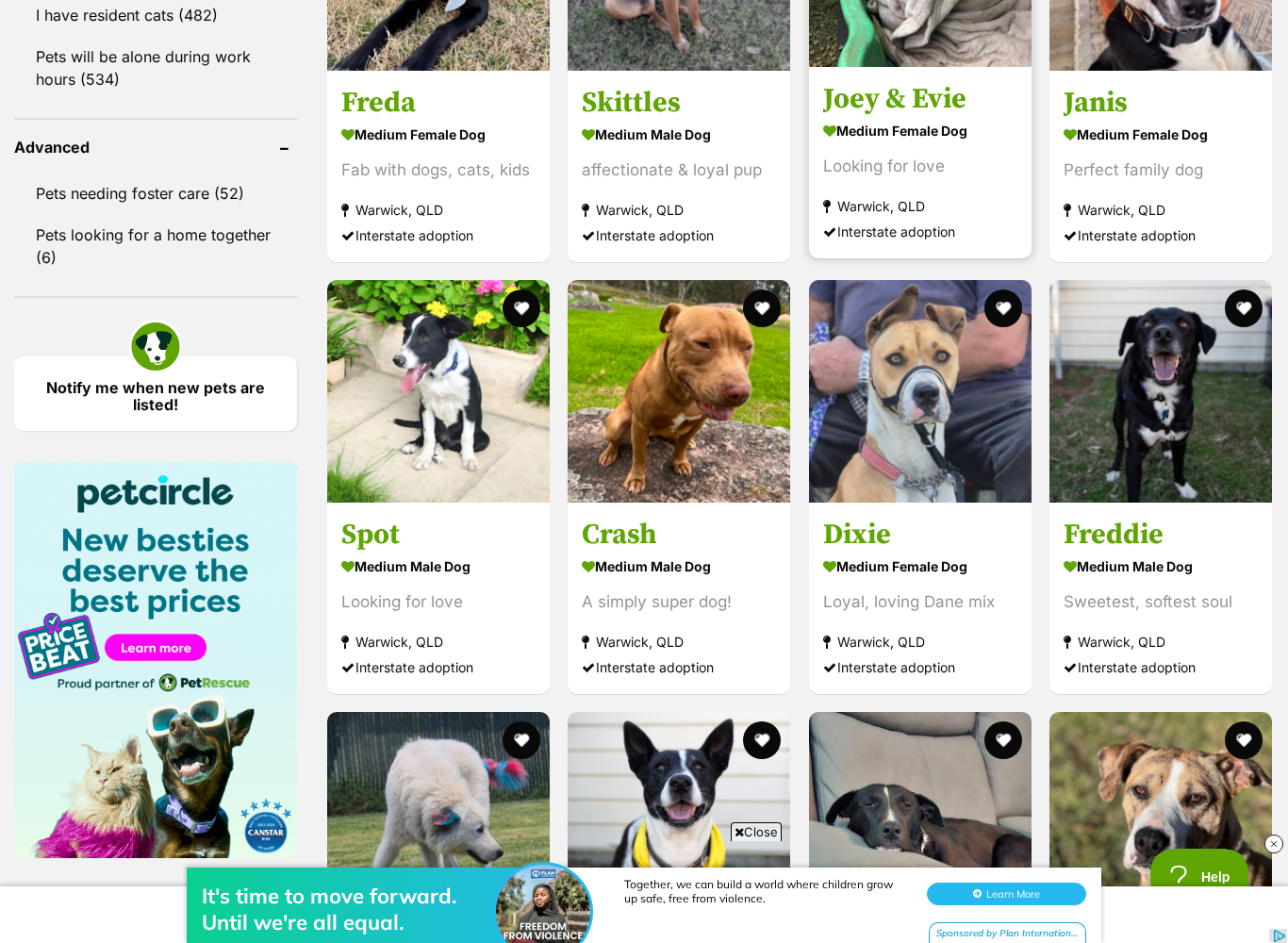 scroll, scrollTop: 2424, scrollLeft: 0, axis: vertical 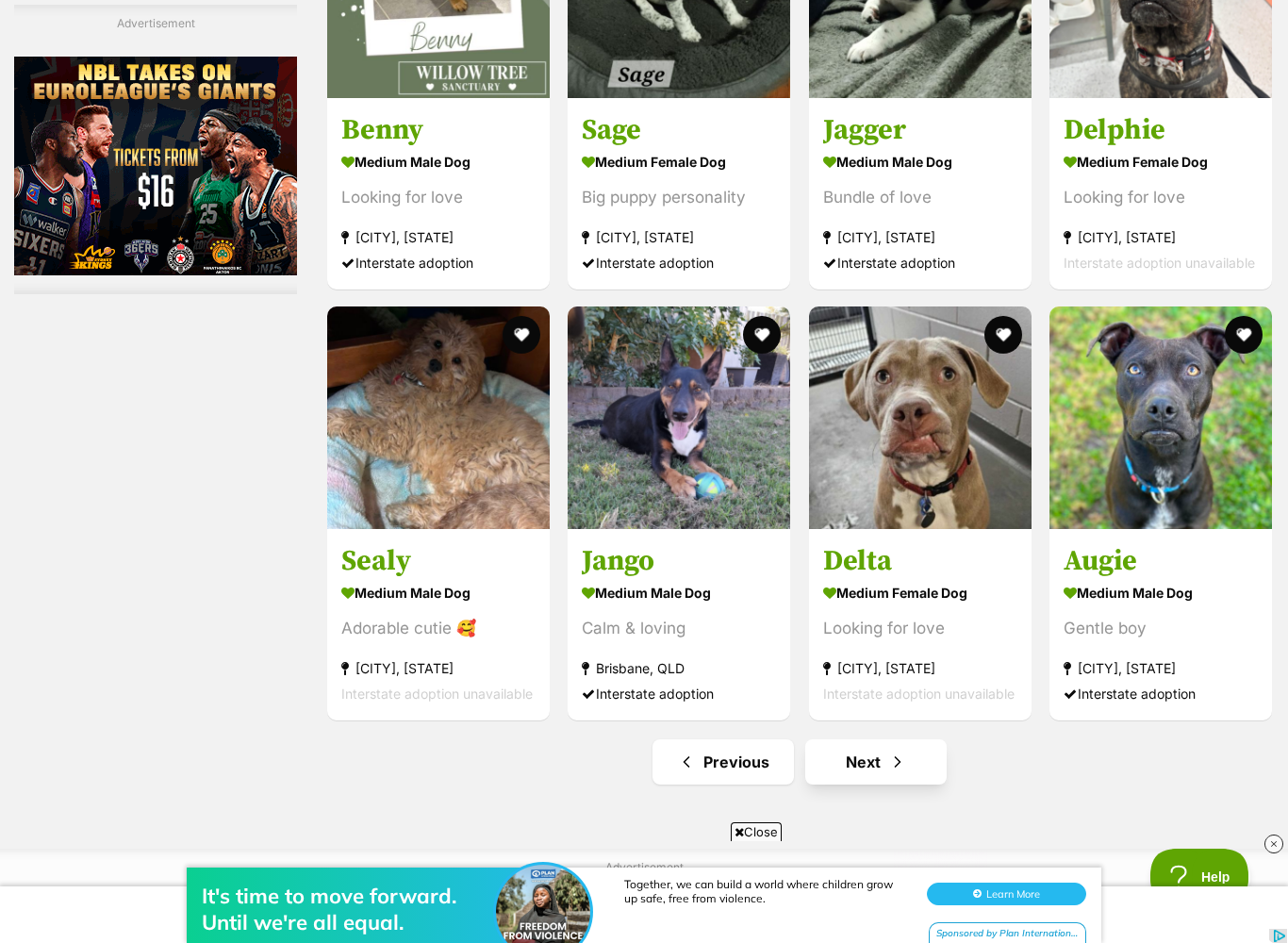 click on "Next" at bounding box center (876, 762) 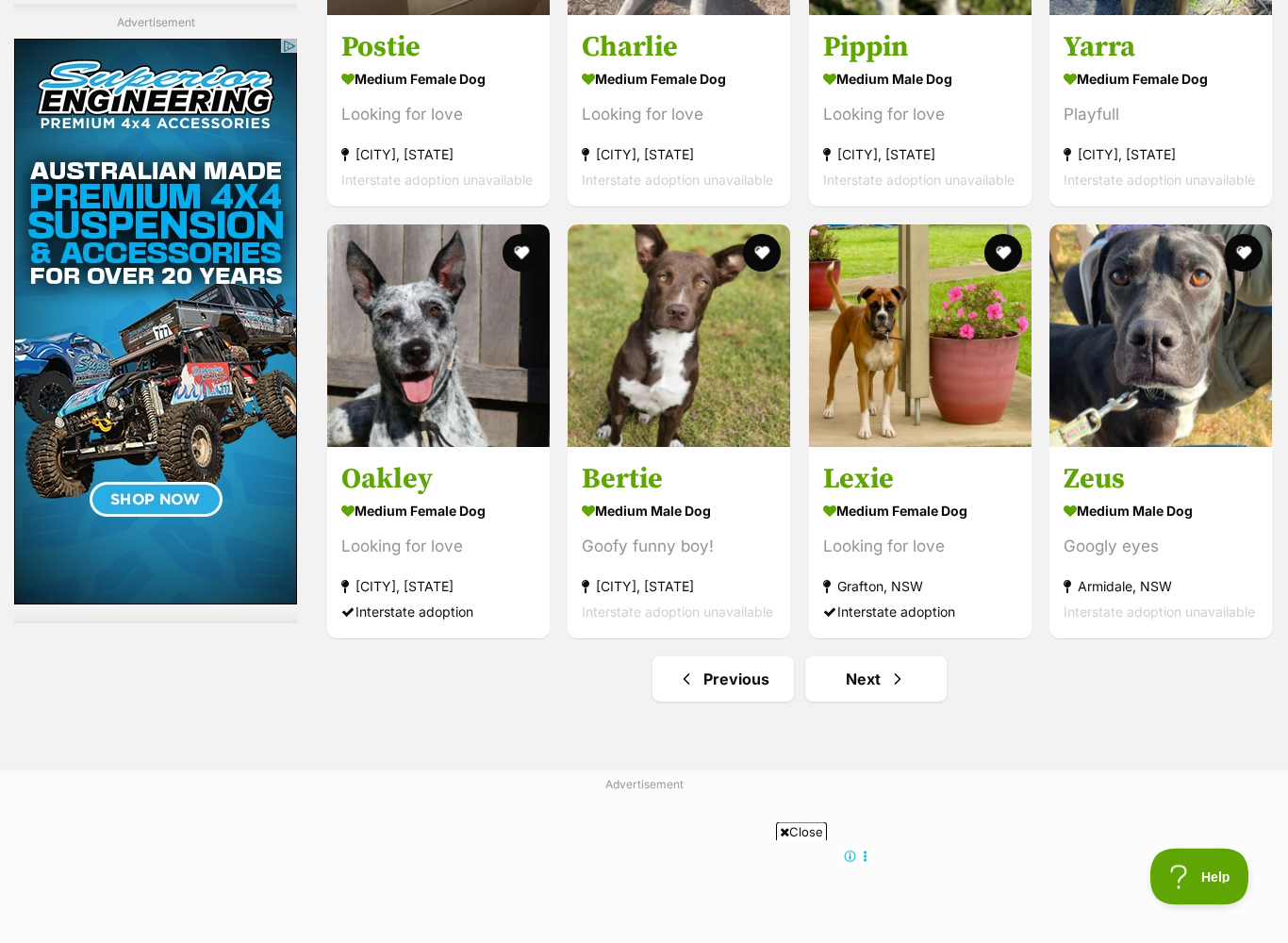 scroll, scrollTop: 6665, scrollLeft: 0, axis: vertical 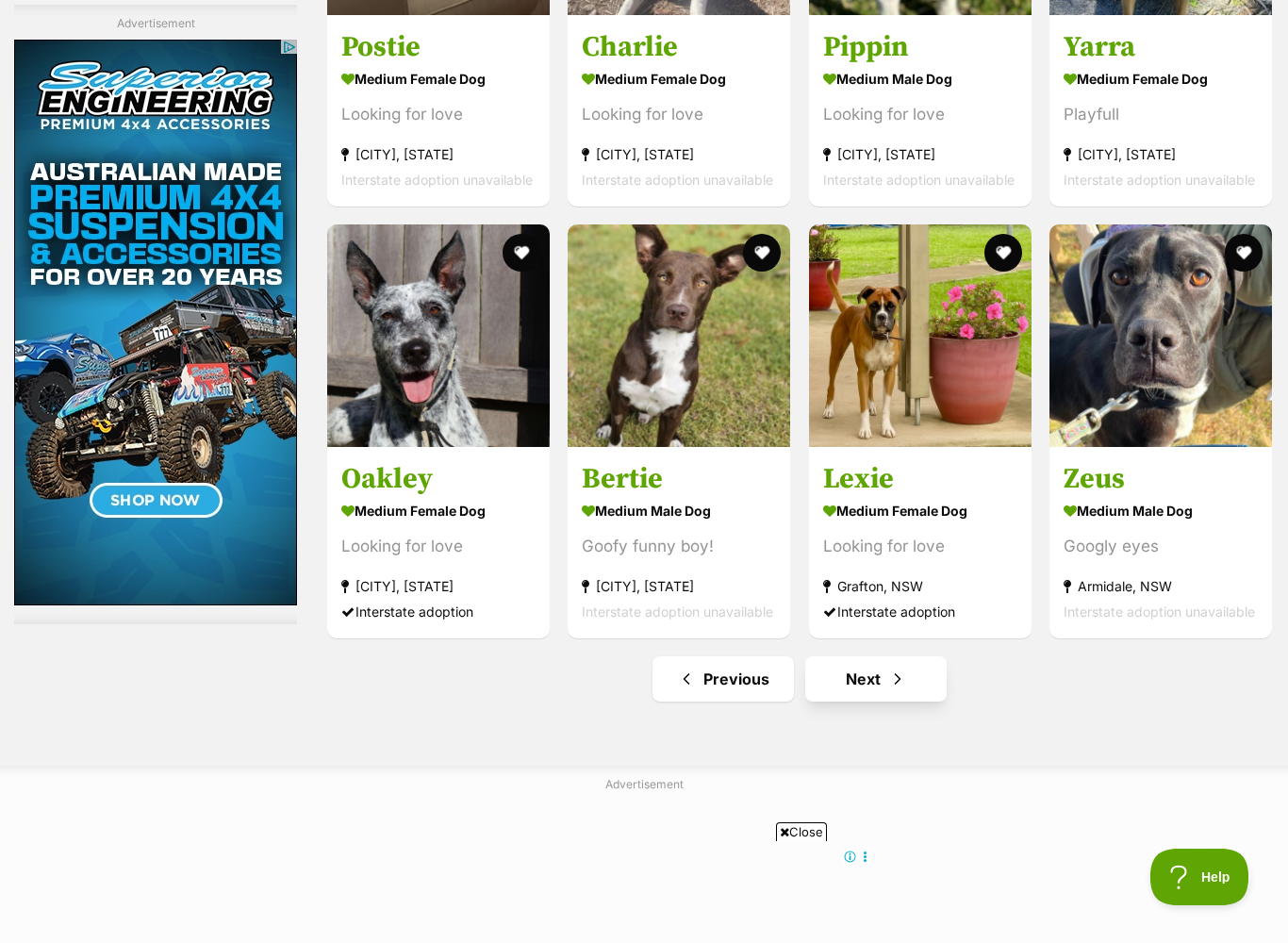 click on "Next" at bounding box center (876, 679) 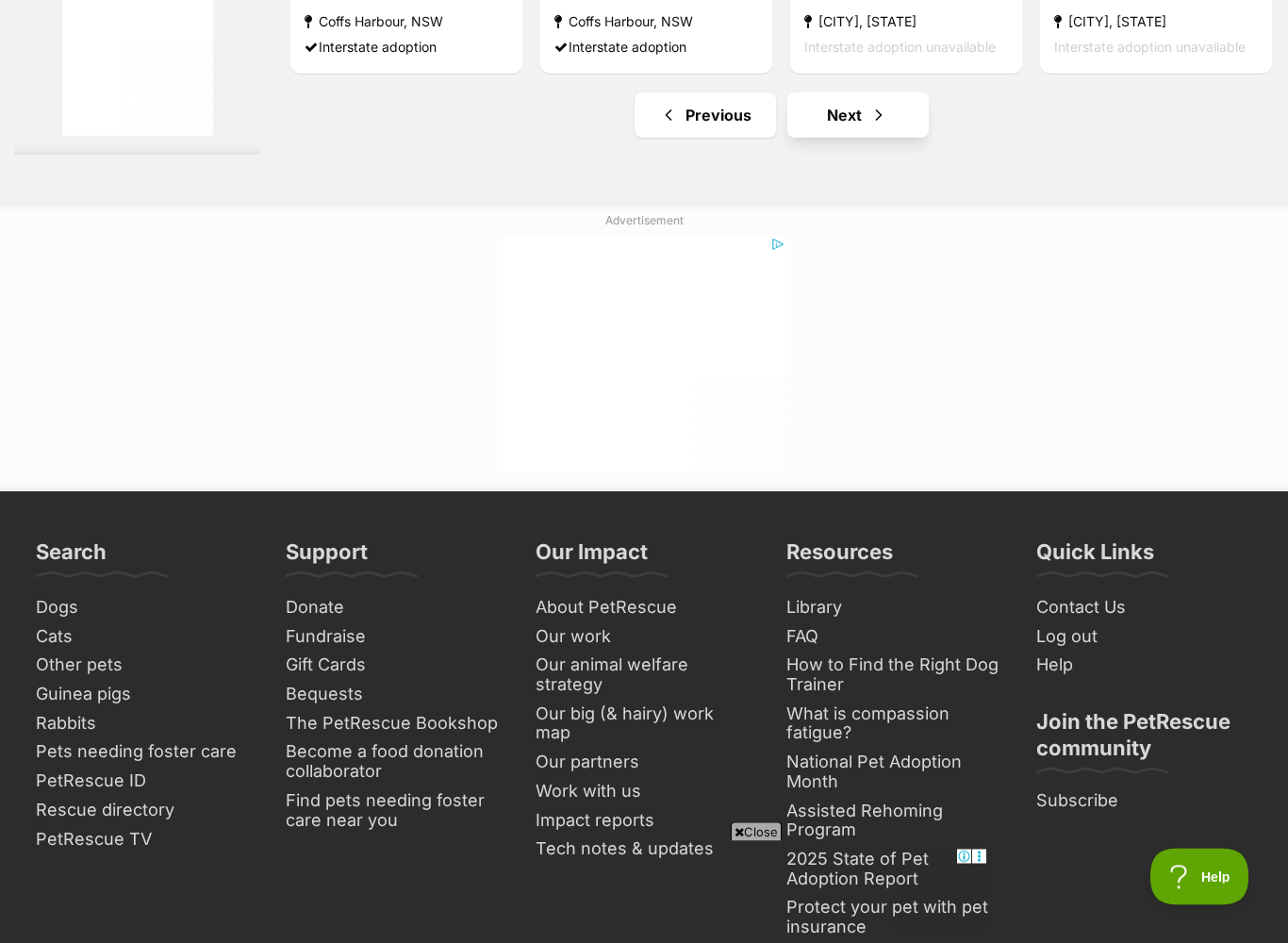 scroll, scrollTop: 7370, scrollLeft: 0, axis: vertical 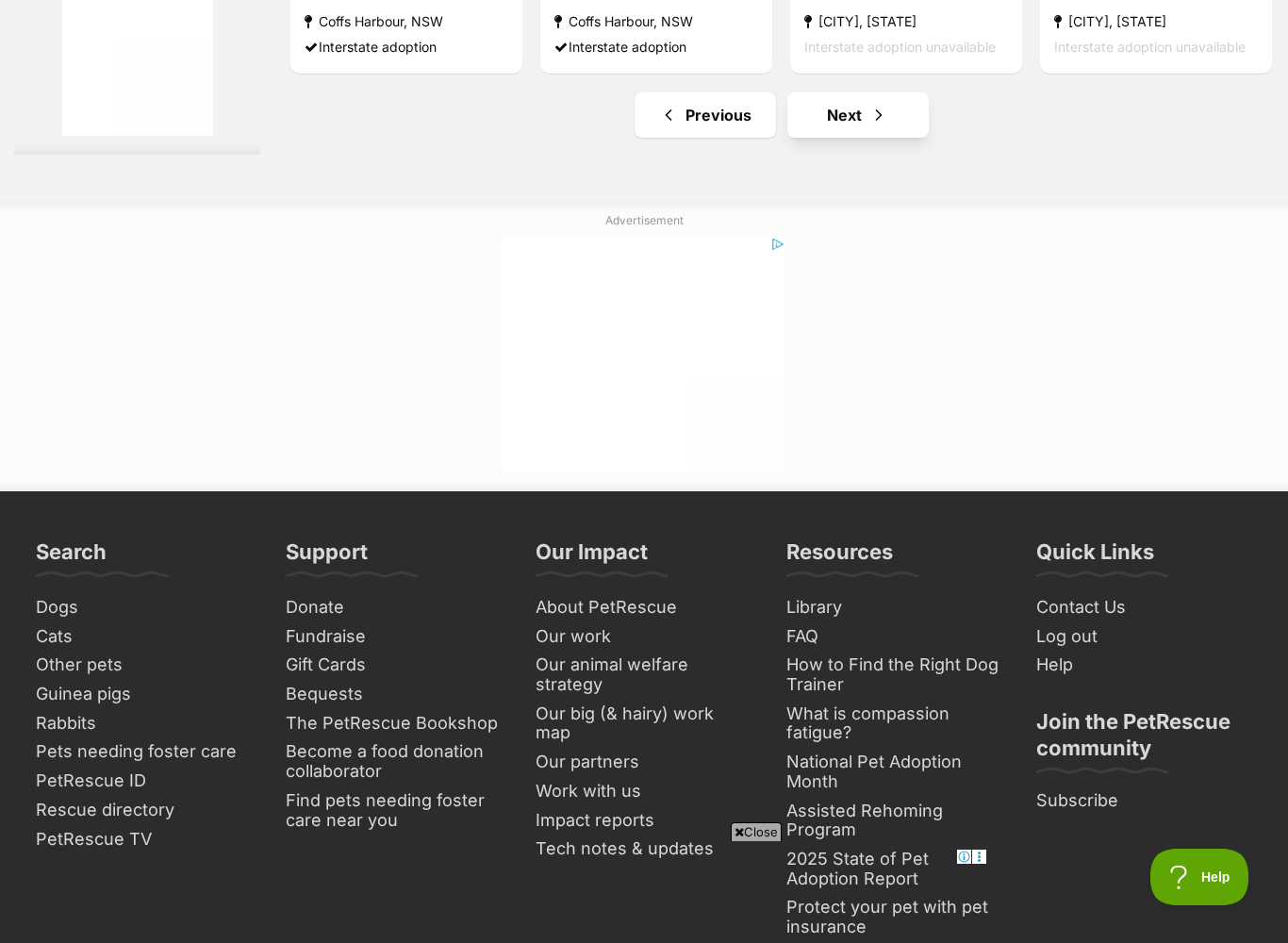 click on "Next" at bounding box center [858, 115] 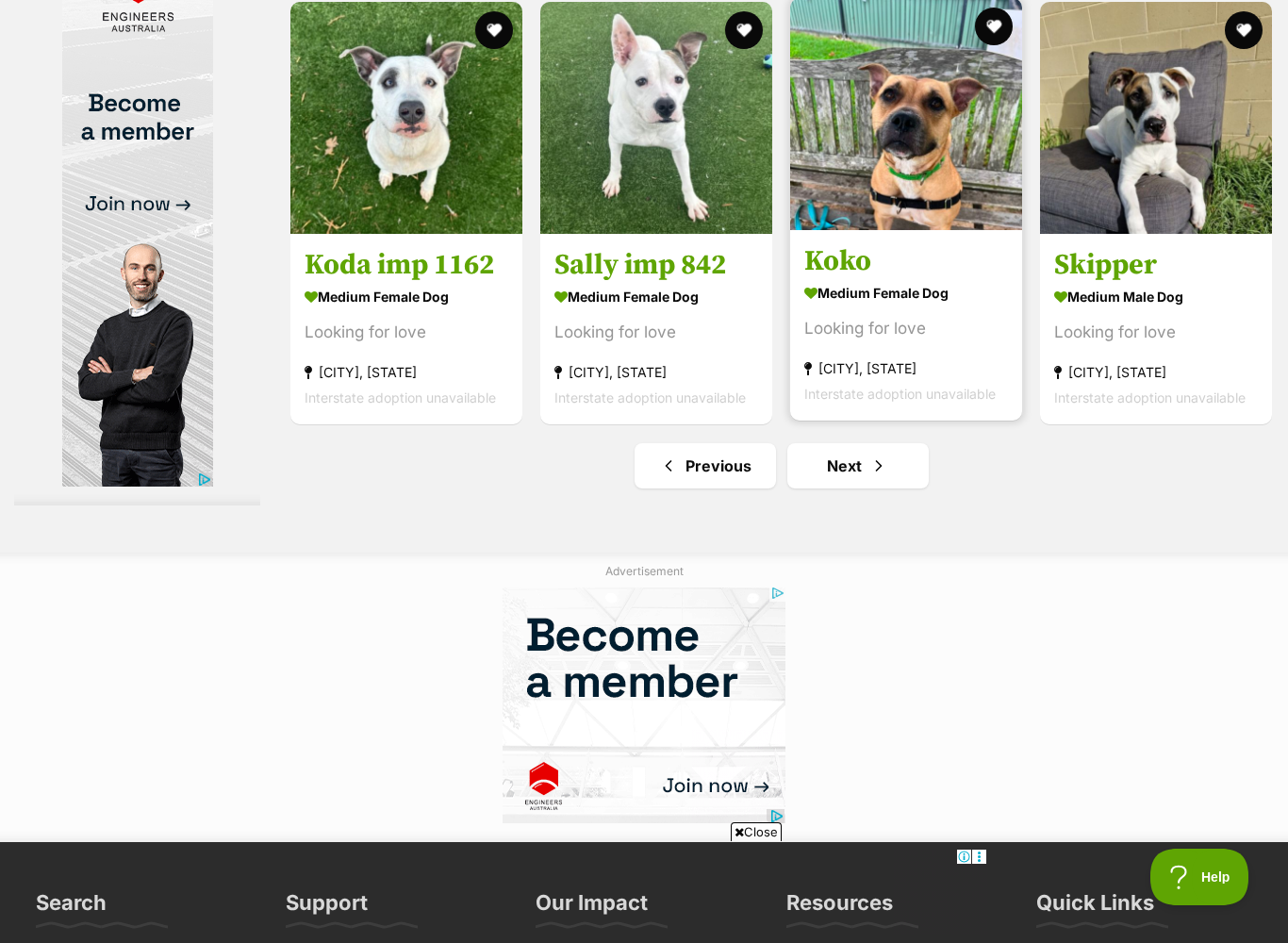 scroll, scrollTop: 7140, scrollLeft: 0, axis: vertical 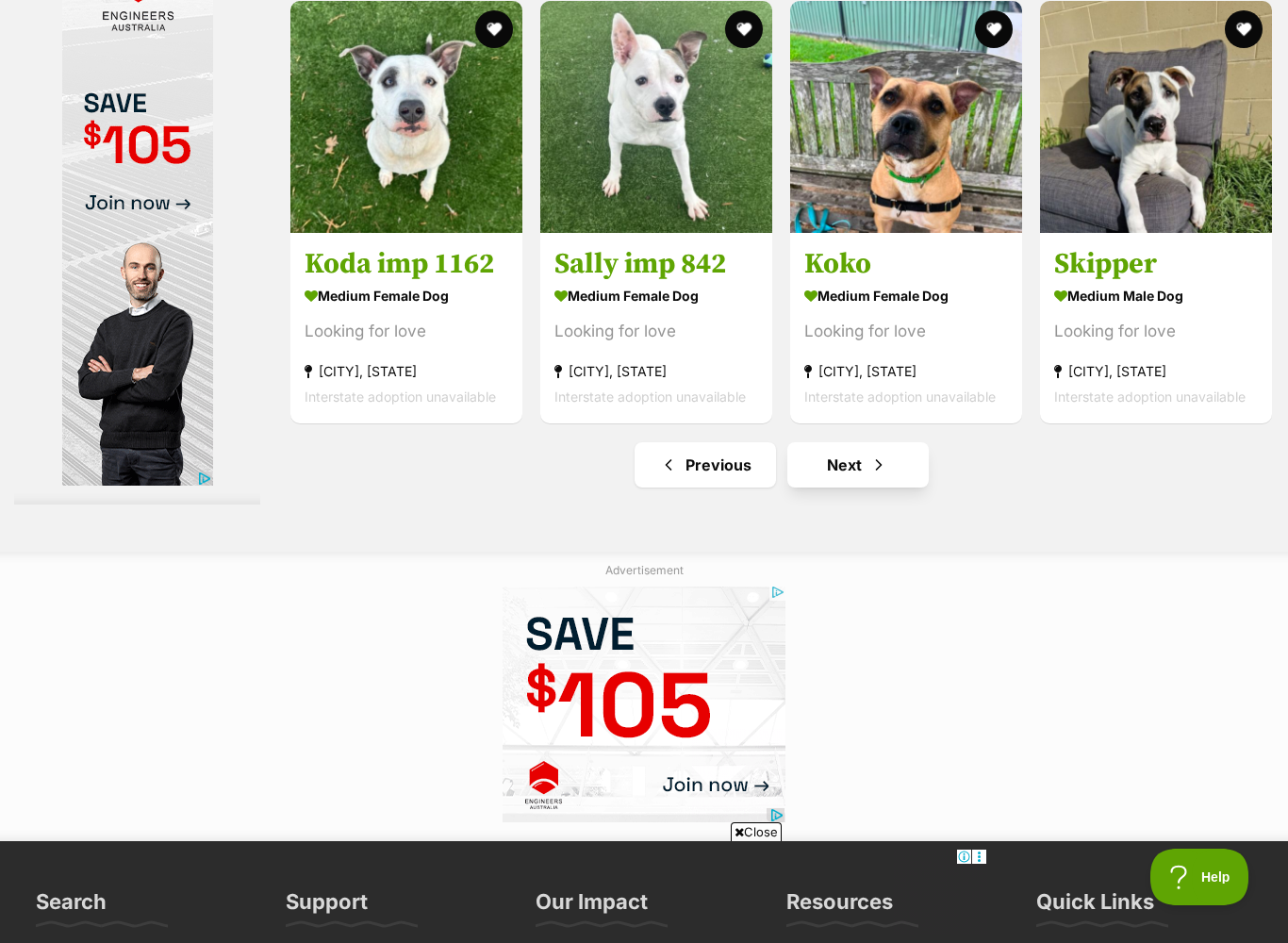 click on "Next" at bounding box center (858, 465) 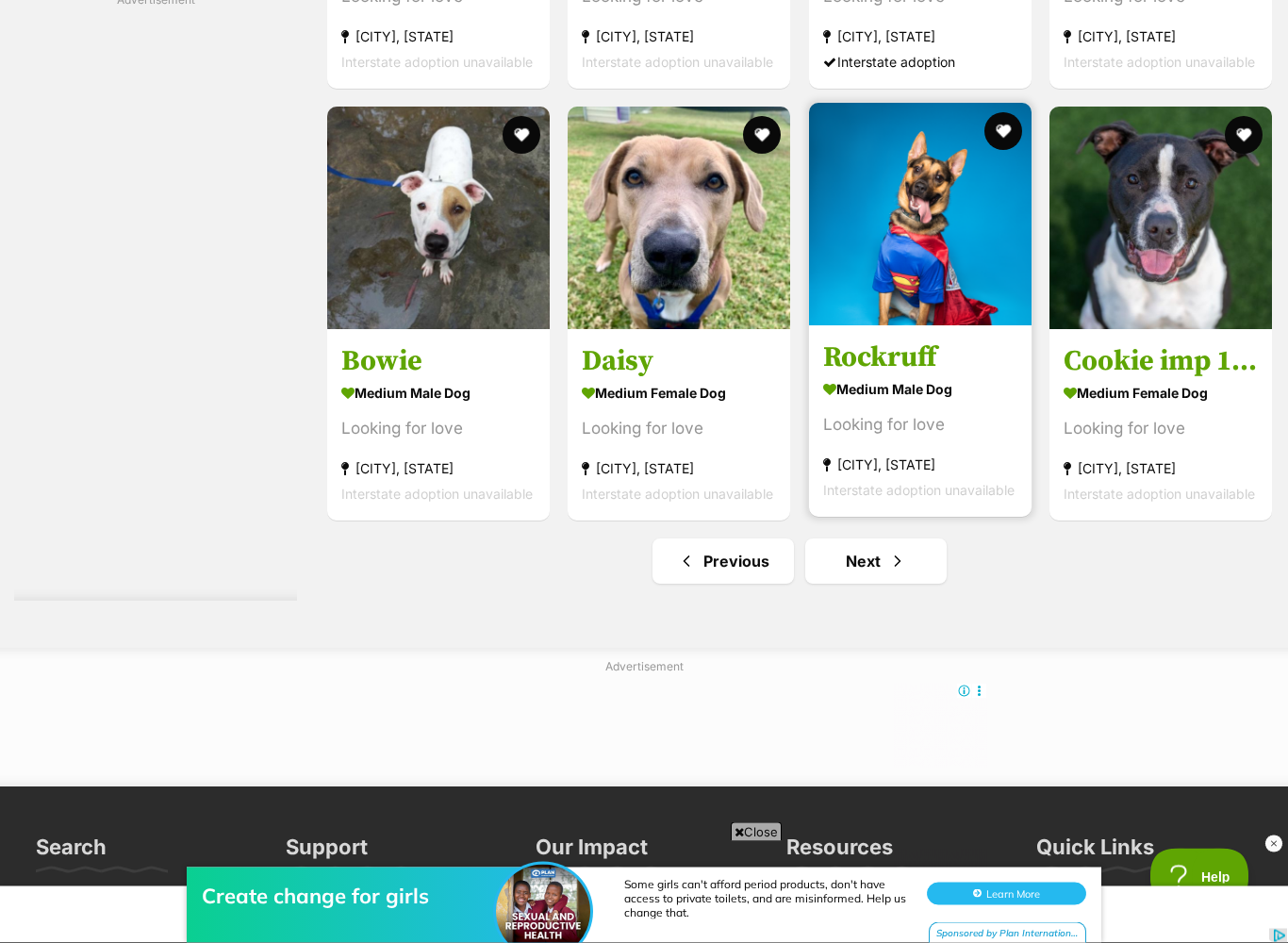 scroll, scrollTop: 6791, scrollLeft: 0, axis: vertical 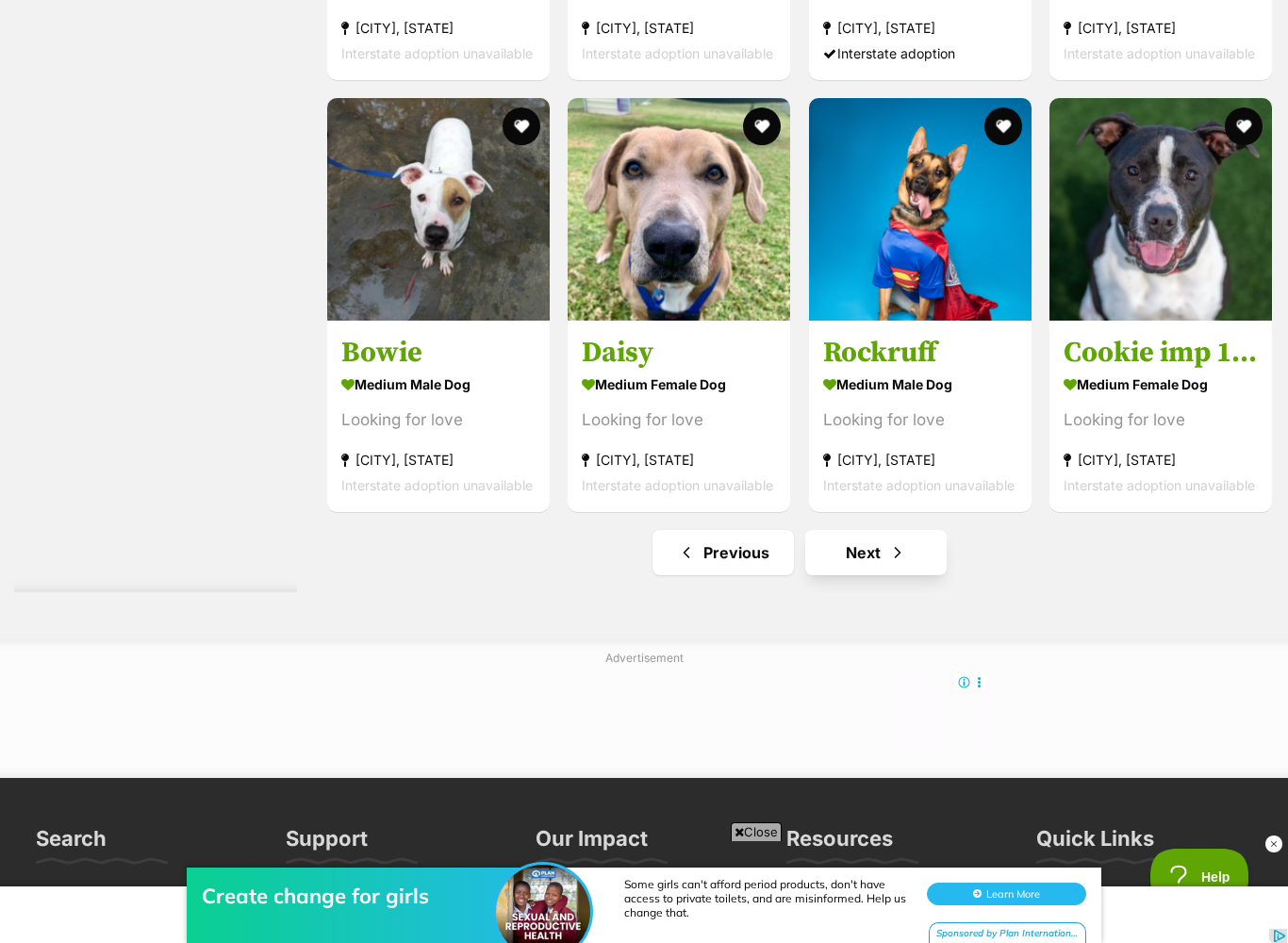 click on "Next" at bounding box center (876, 553) 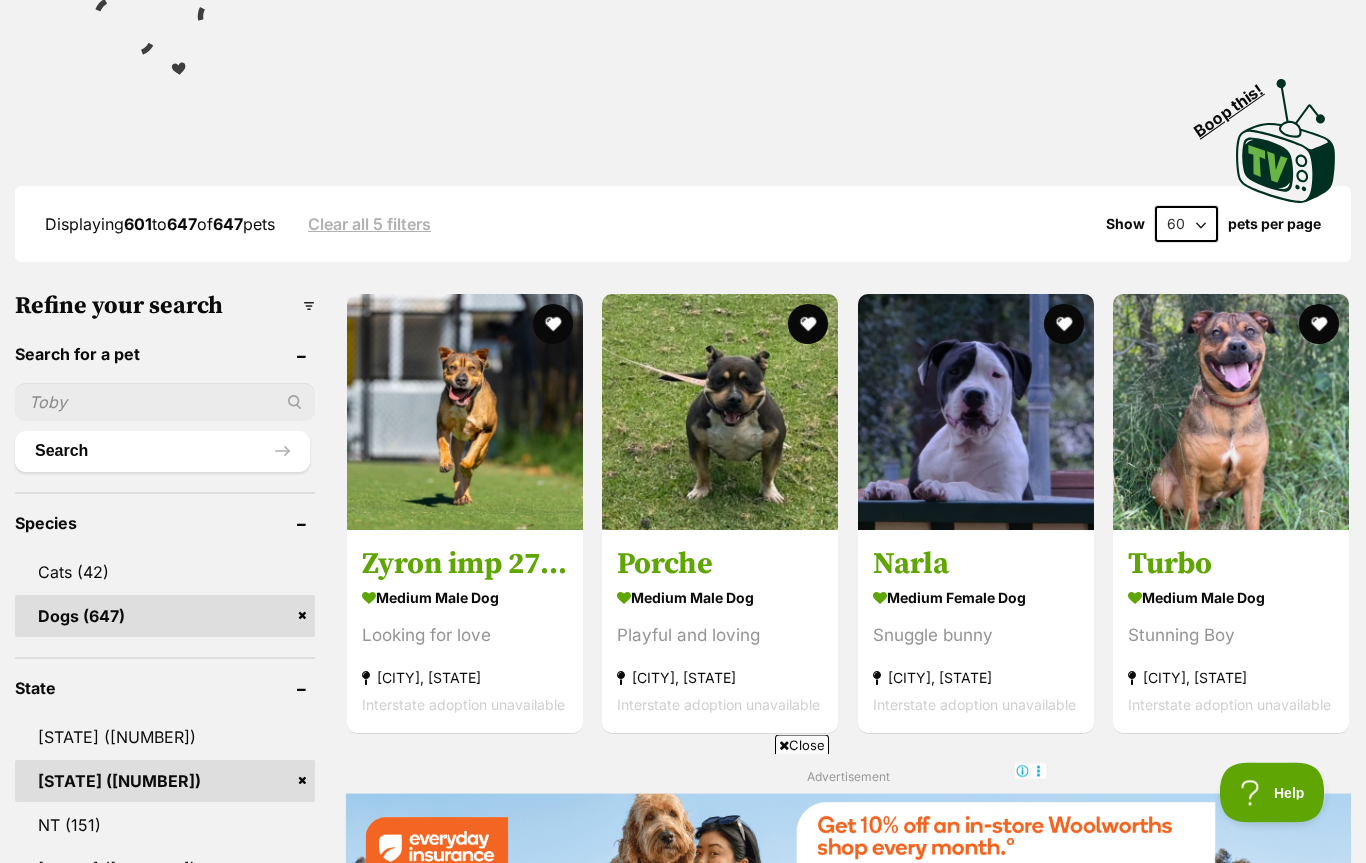 scroll, scrollTop: 0, scrollLeft: 0, axis: both 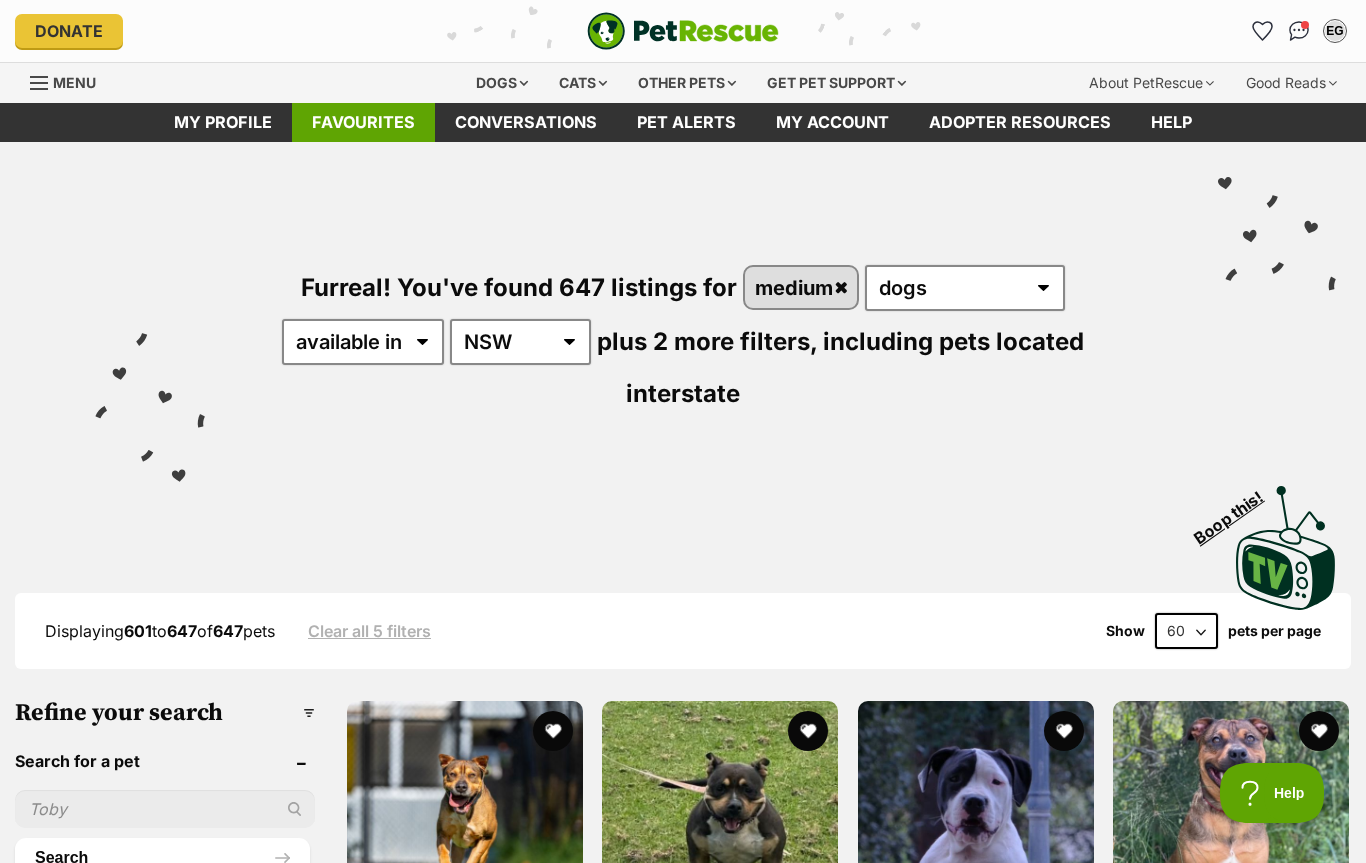 click on "Favourites" at bounding box center [363, 122] 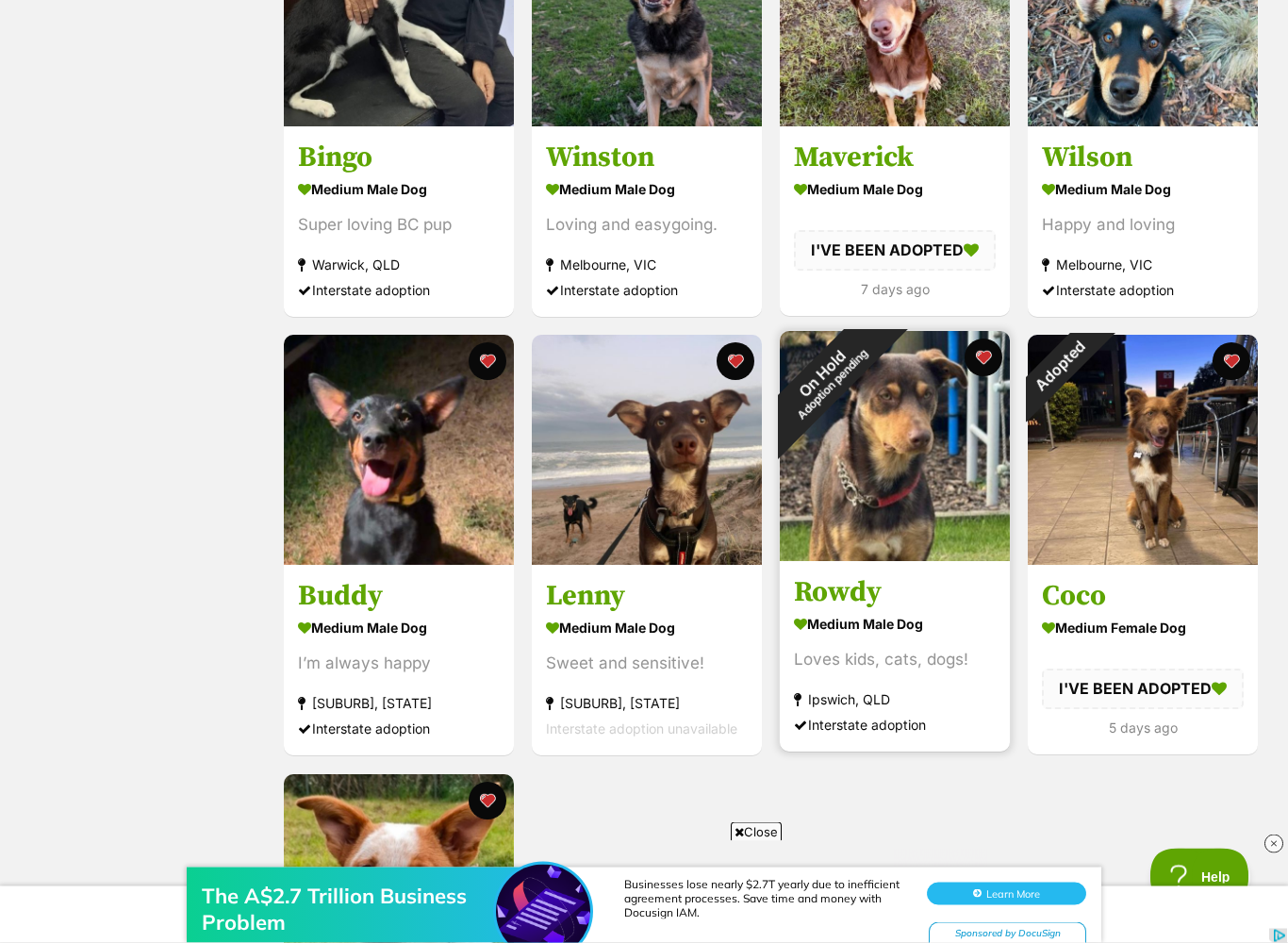 scroll, scrollTop: 929, scrollLeft: 0, axis: vertical 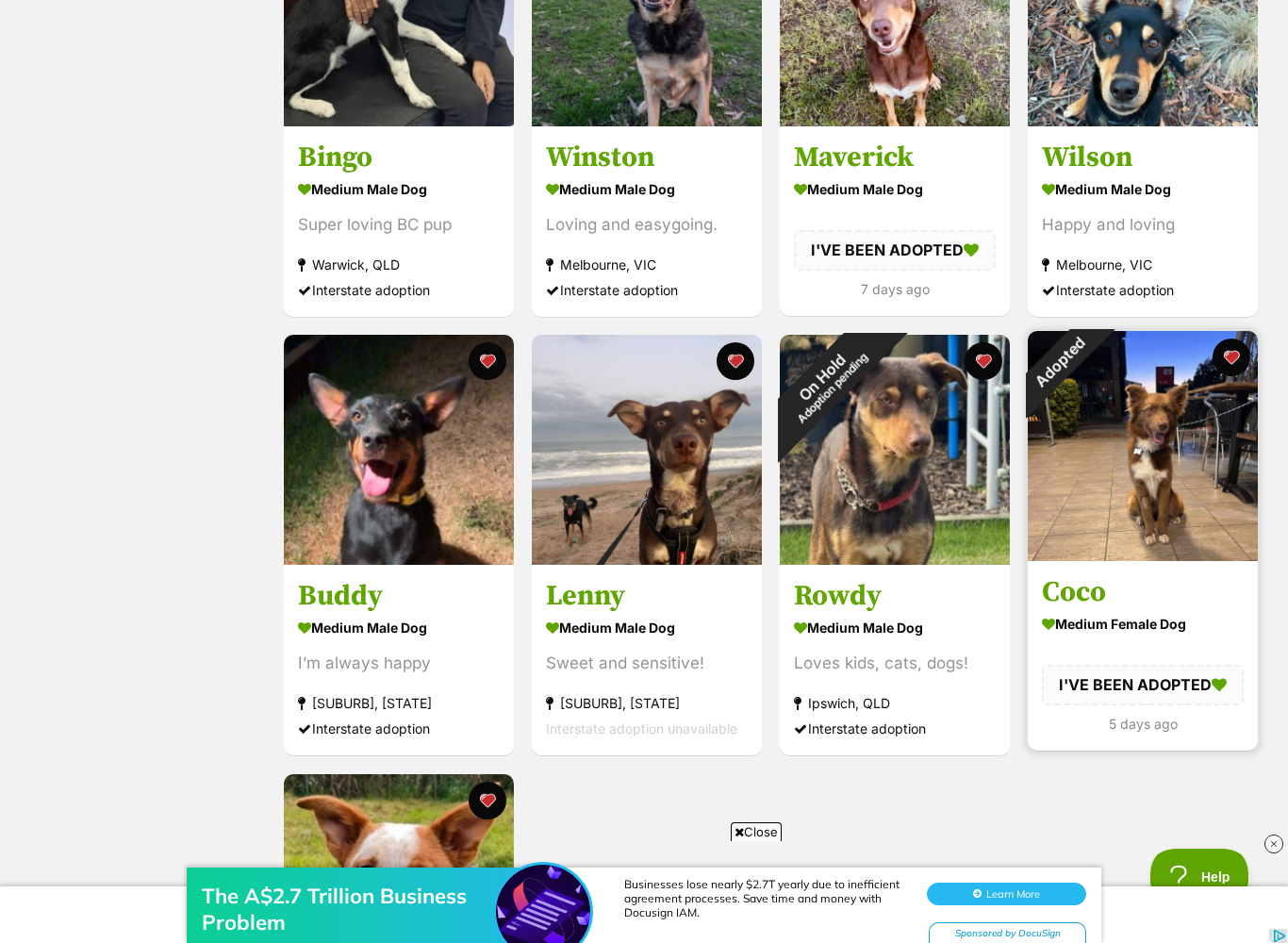 click on "Adopted" at bounding box center (1059, 362) 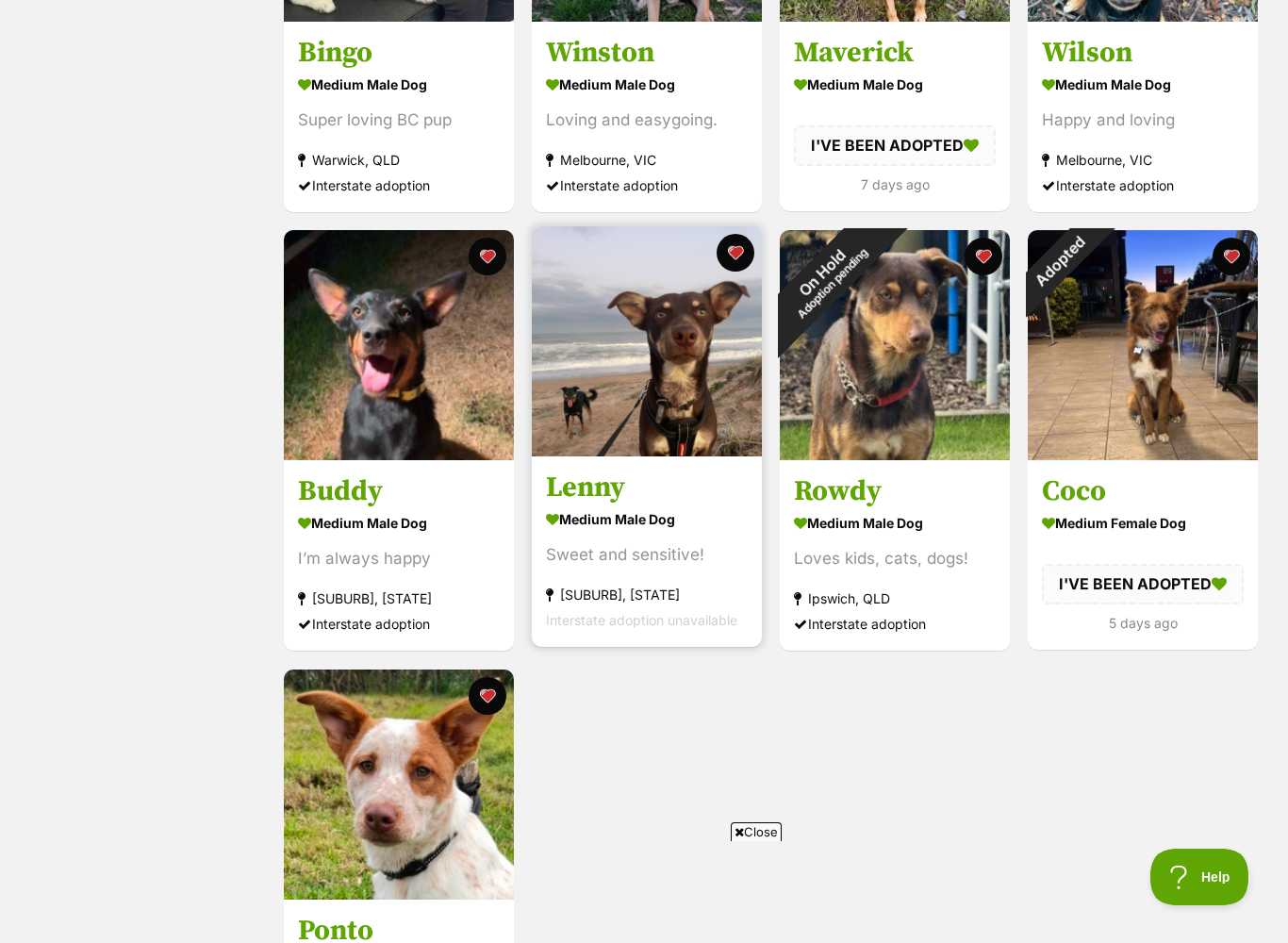 scroll, scrollTop: 0, scrollLeft: 0, axis: both 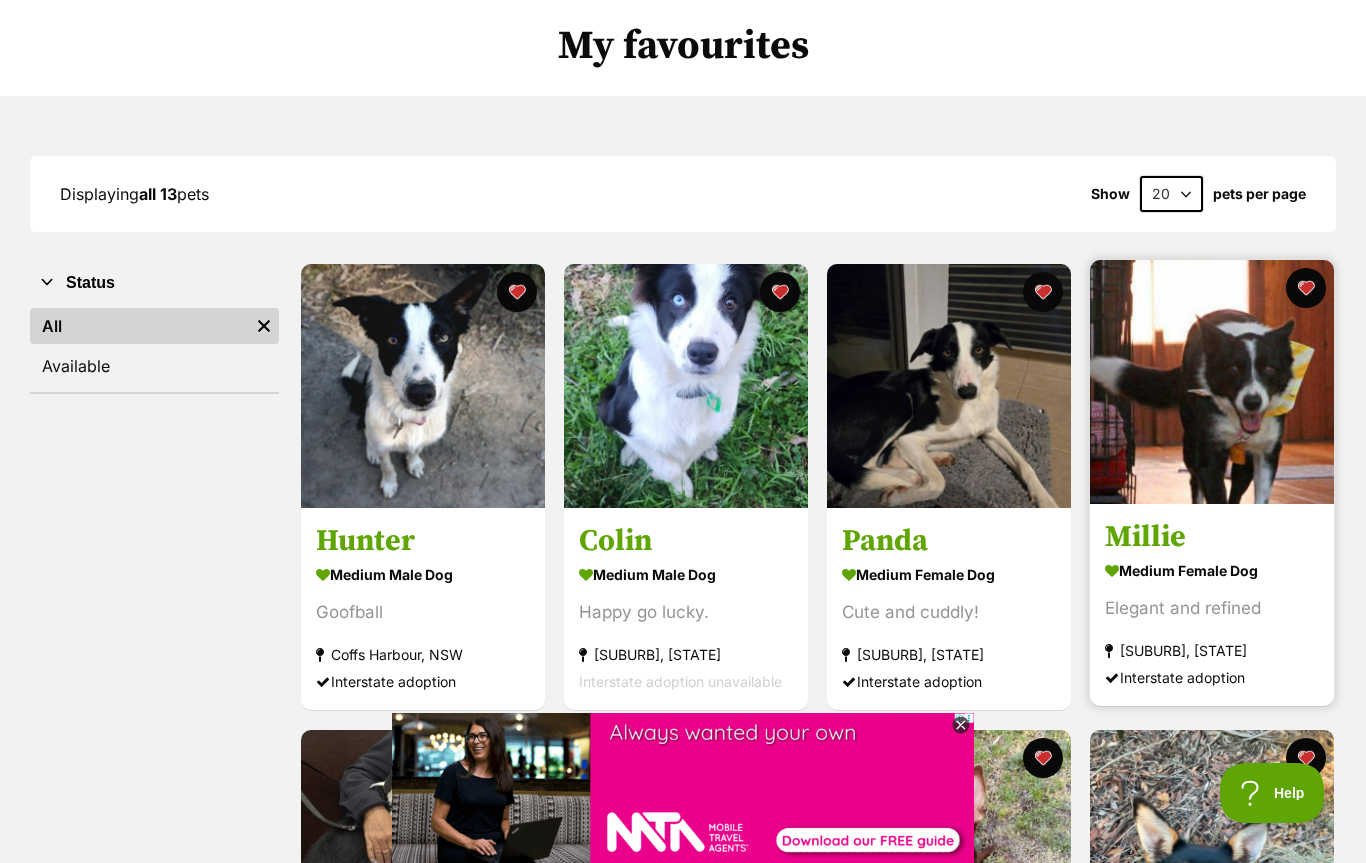 click at bounding box center [1212, 382] 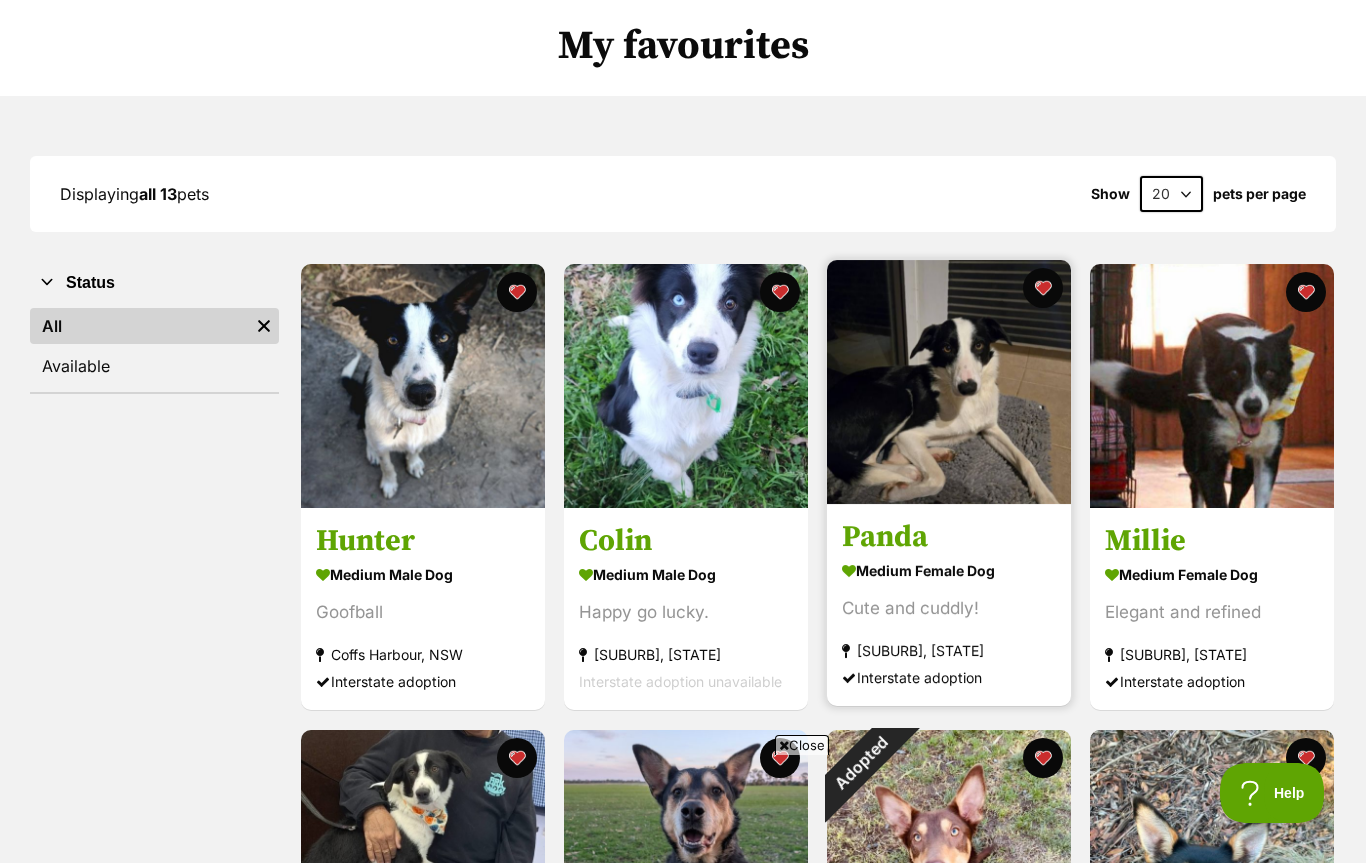 scroll, scrollTop: 0, scrollLeft: 0, axis: both 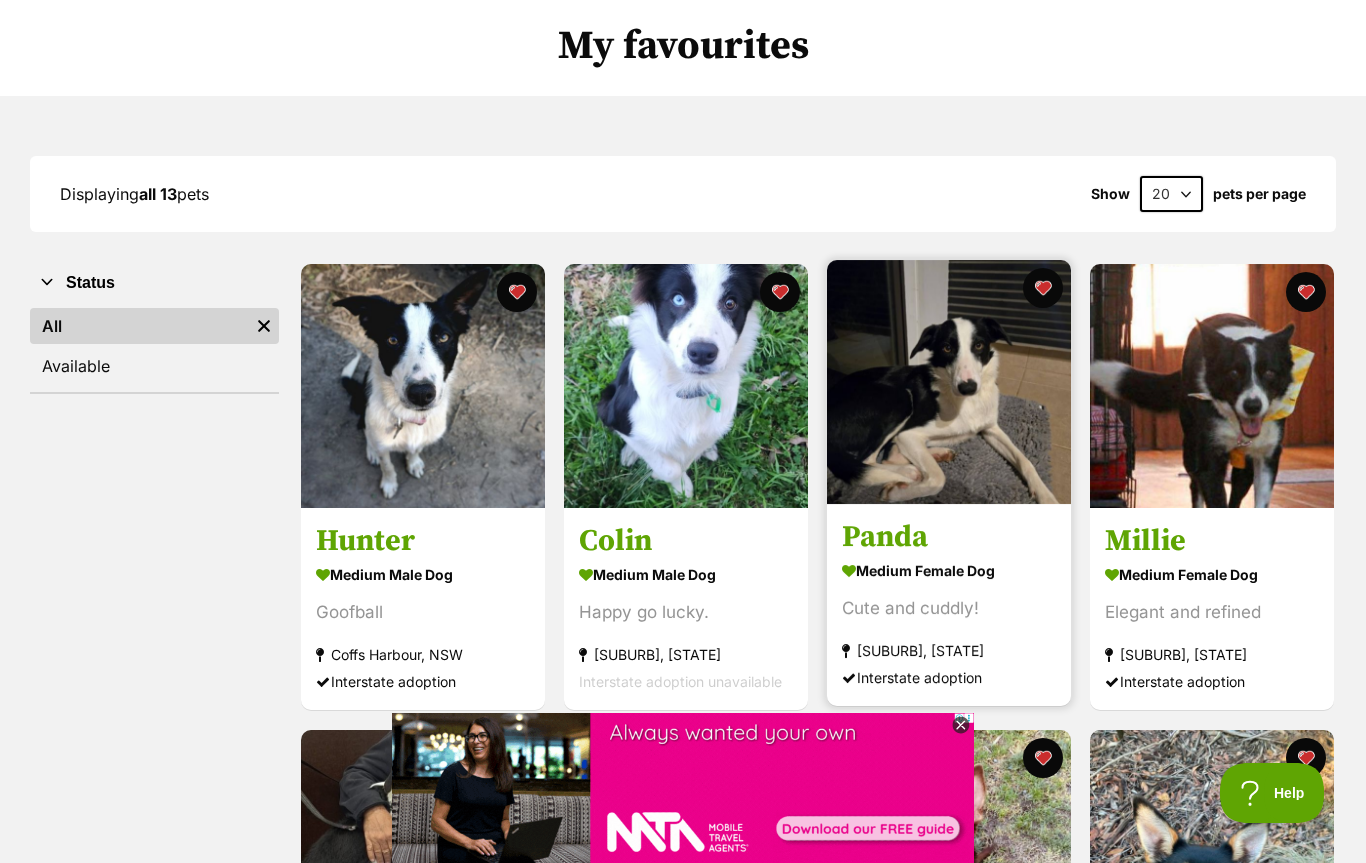 click on "medium female Dog" at bounding box center (949, 571) 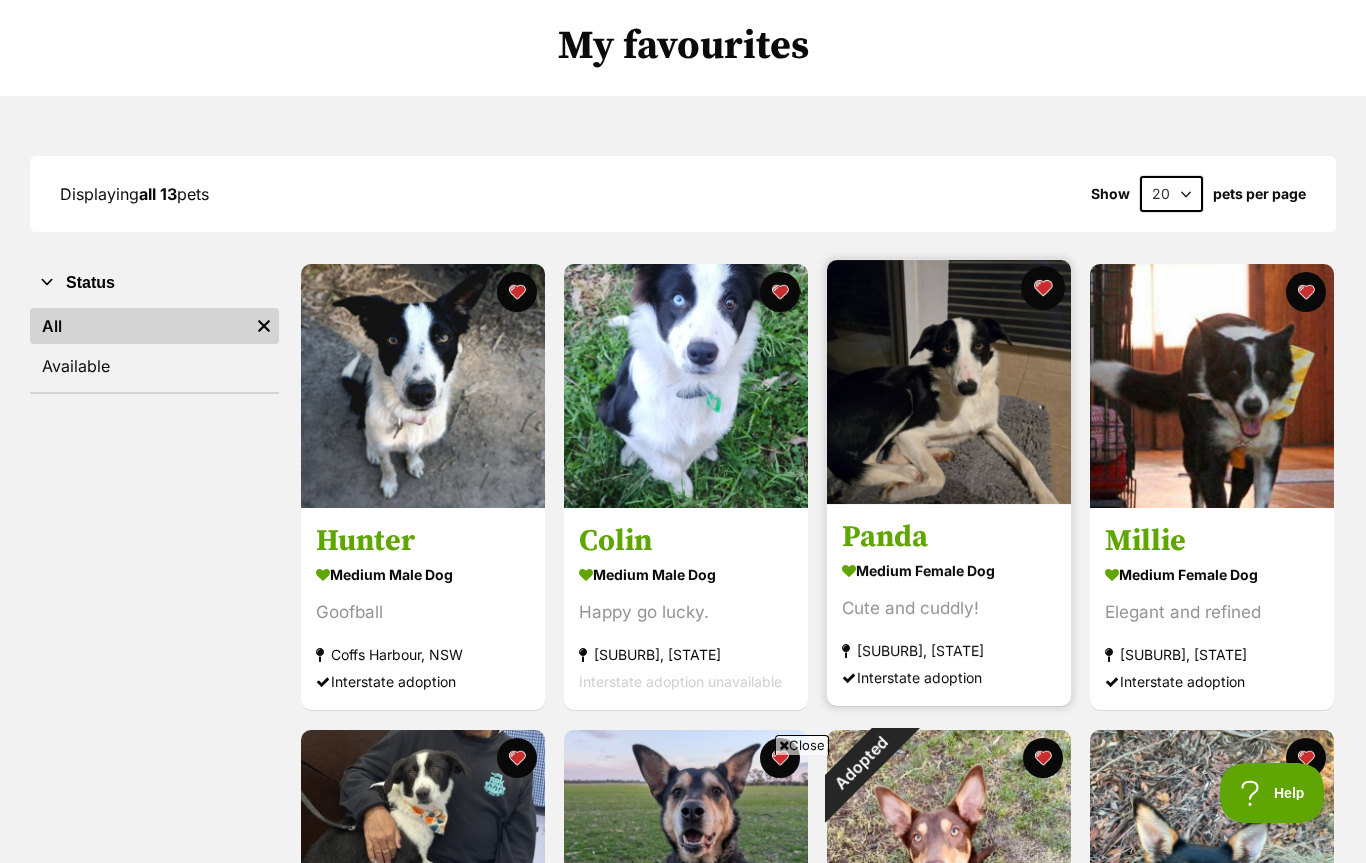 click at bounding box center [1043, 288] 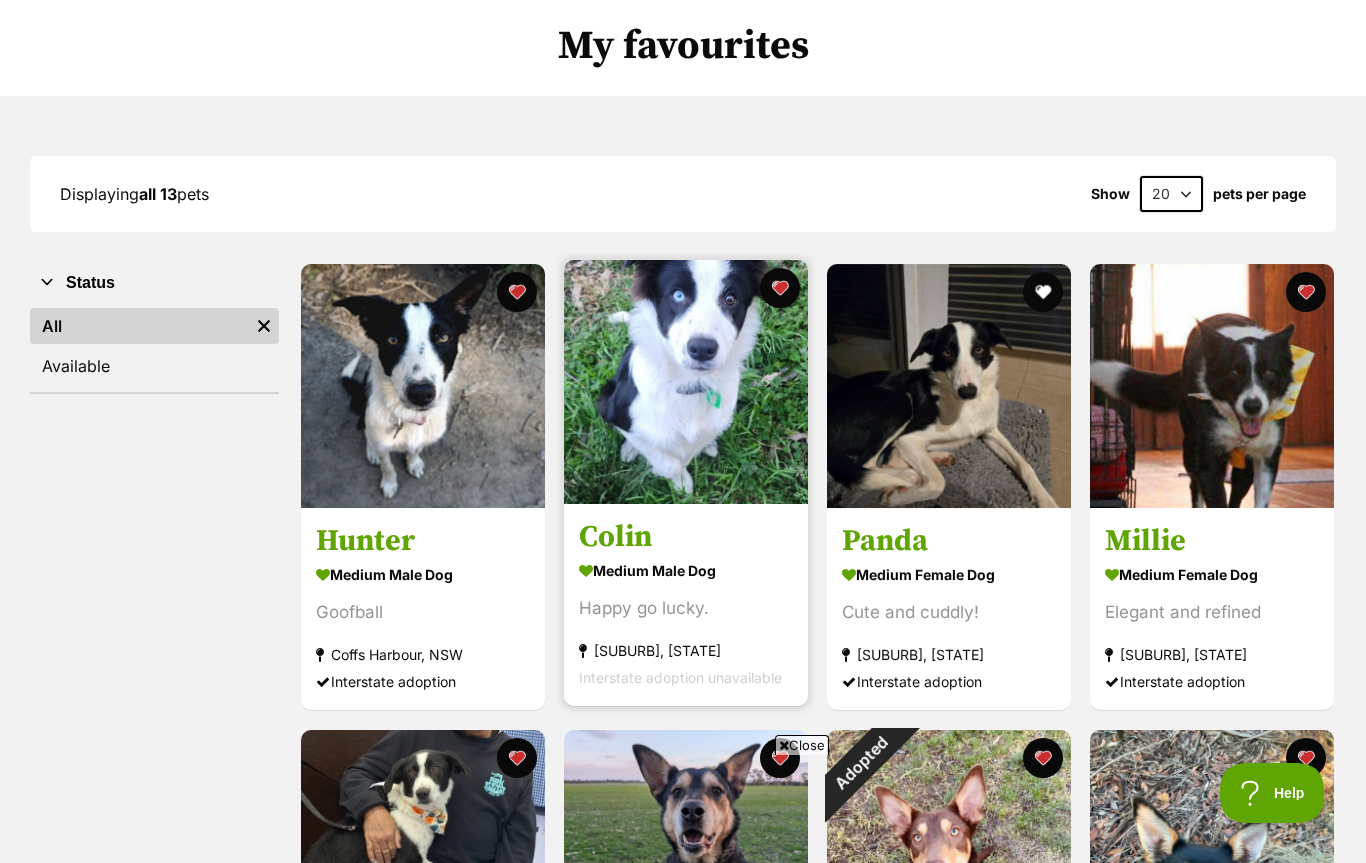 click on "Colin
medium male Dog
Happy go lucky.
Ourimbah, NSW
Interstate adoption unavailable" at bounding box center [686, 605] 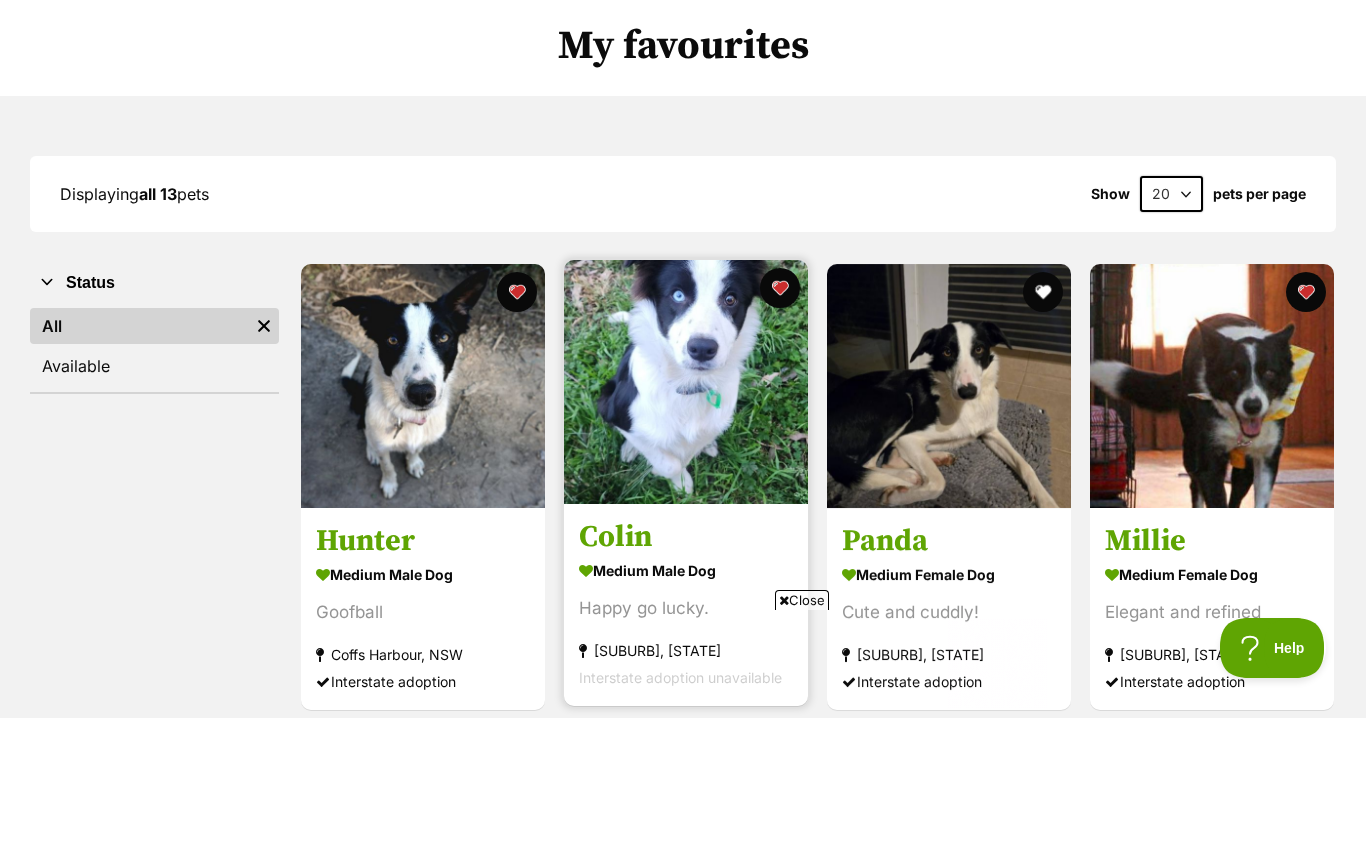 scroll, scrollTop: 145, scrollLeft: 0, axis: vertical 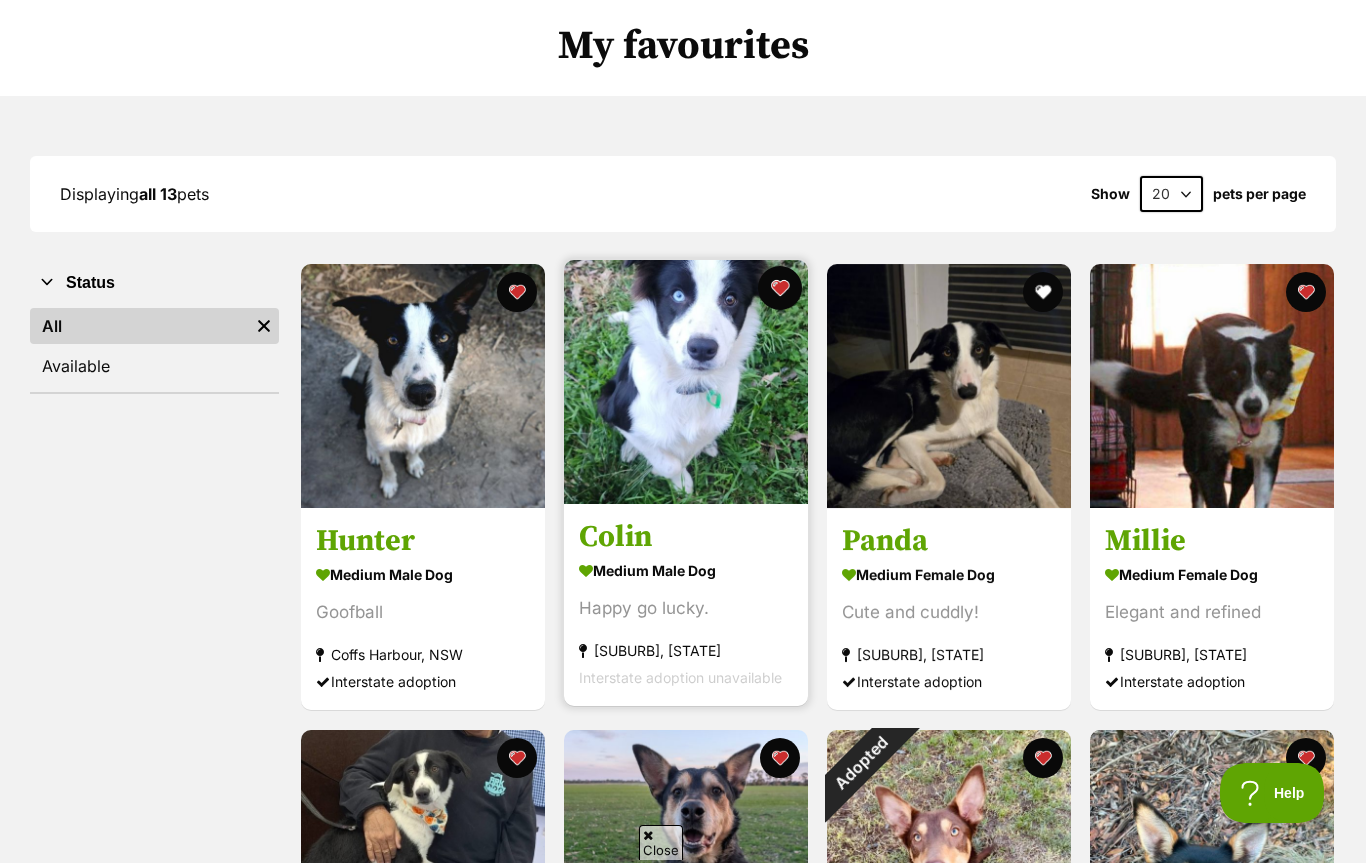 click at bounding box center (780, 288) 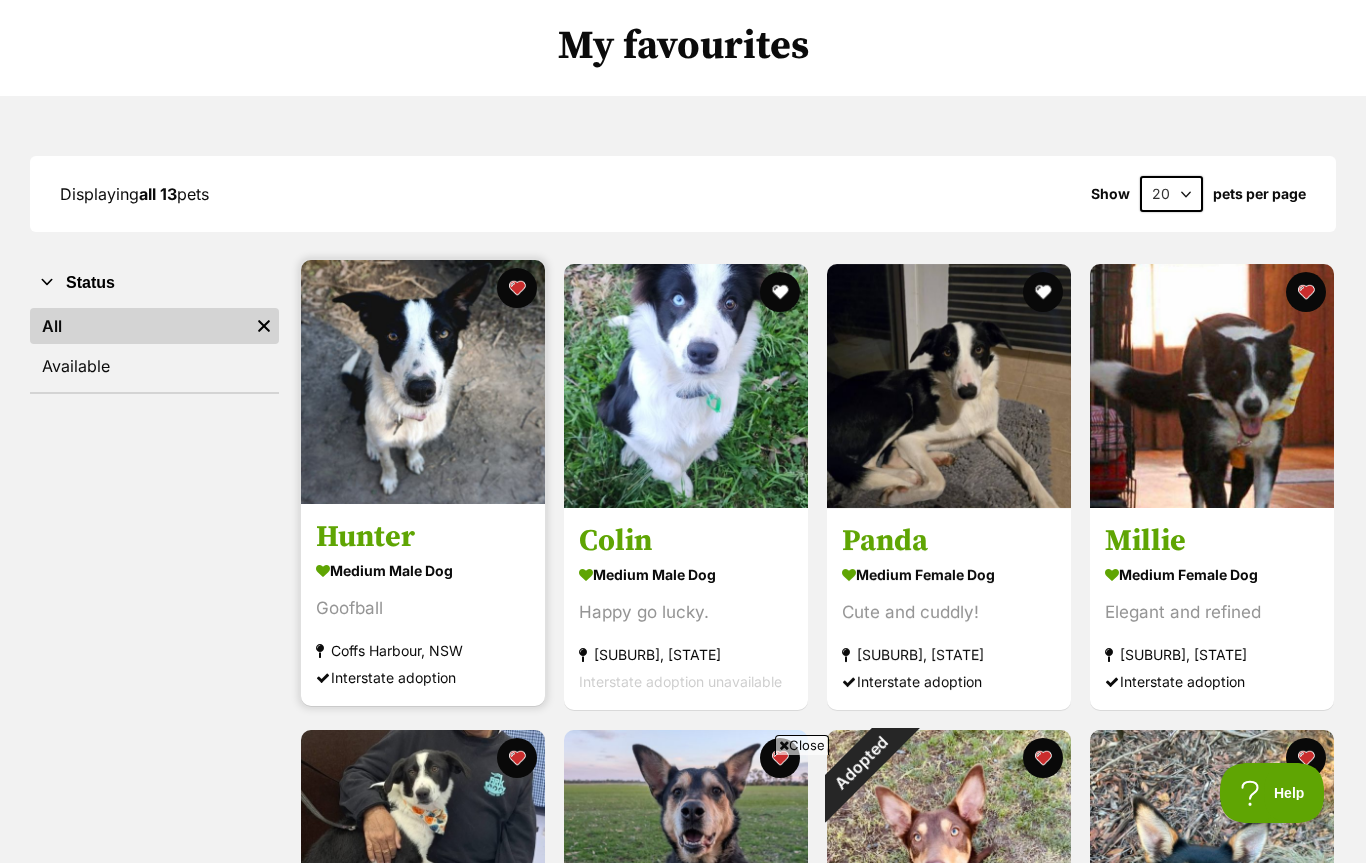 scroll, scrollTop: 0, scrollLeft: 0, axis: both 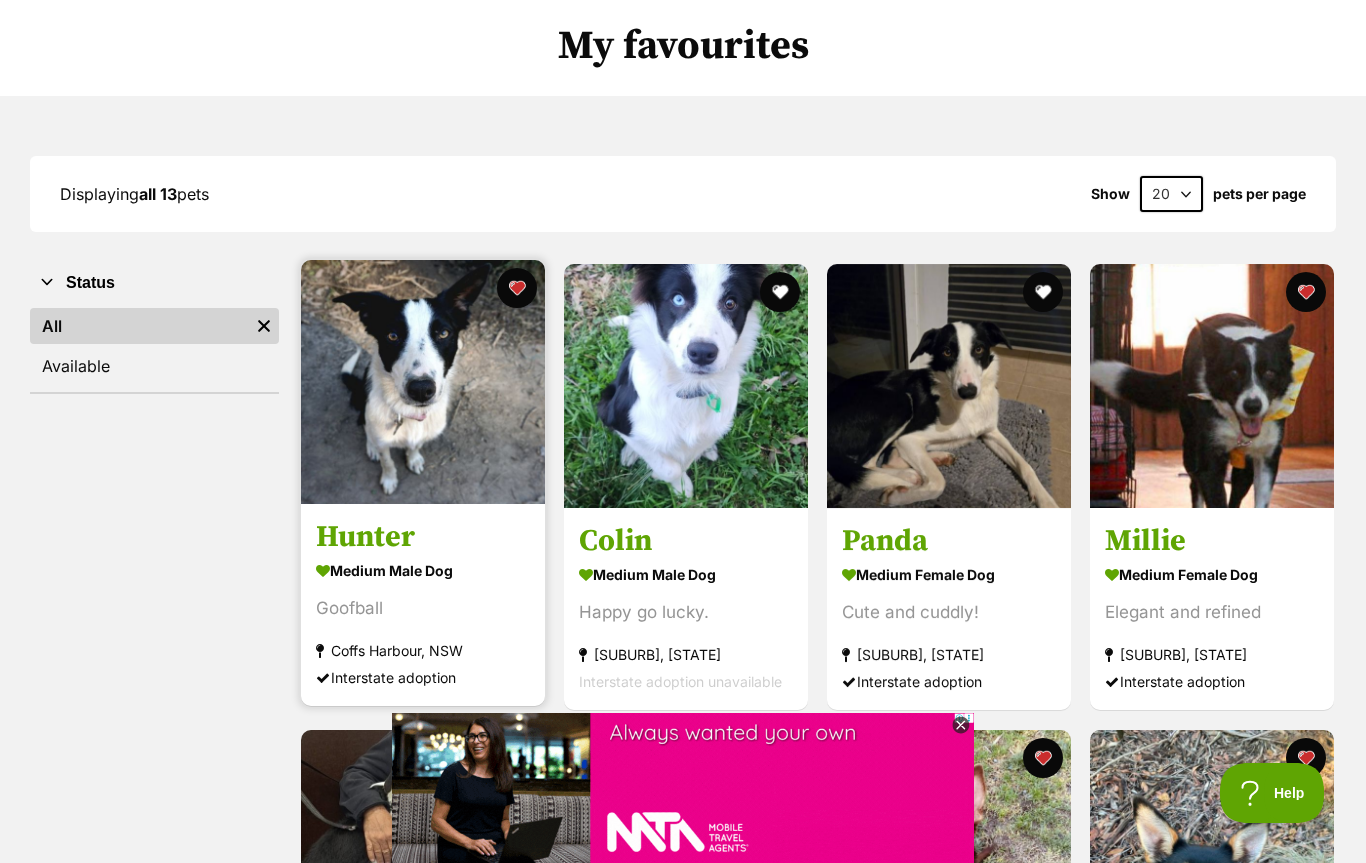 click on "Hunter" at bounding box center [423, 538] 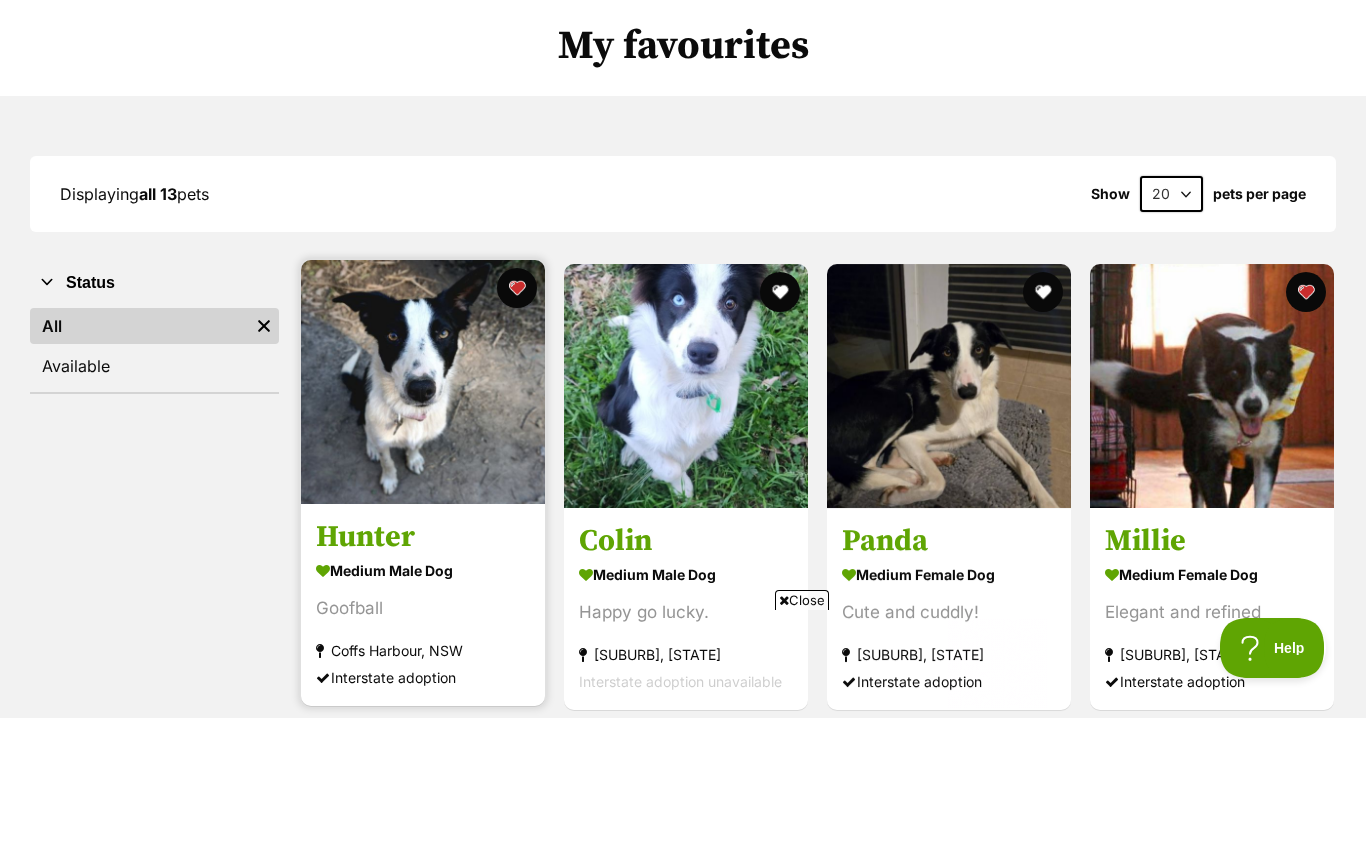 scroll, scrollTop: 145, scrollLeft: 0, axis: vertical 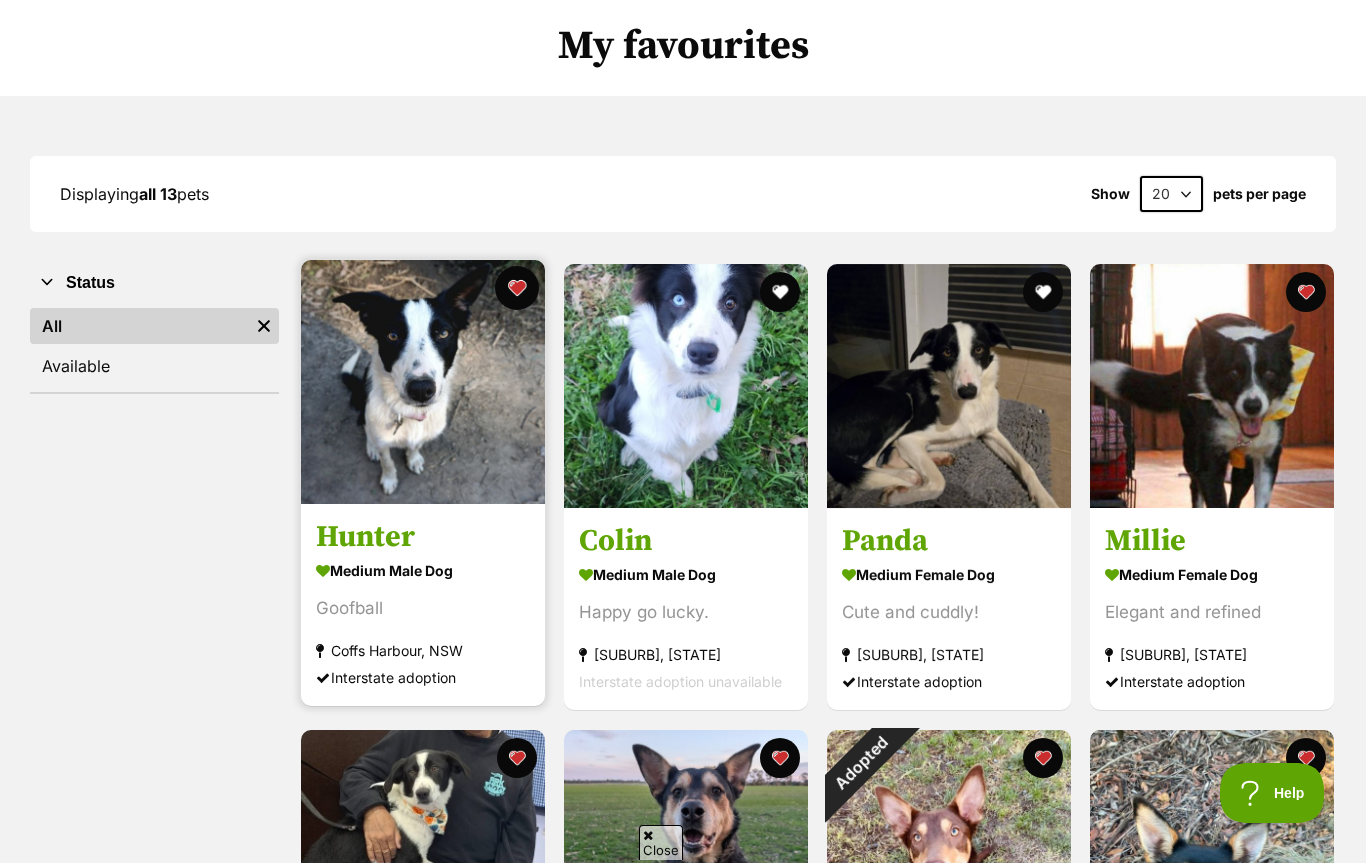 click at bounding box center [517, 288] 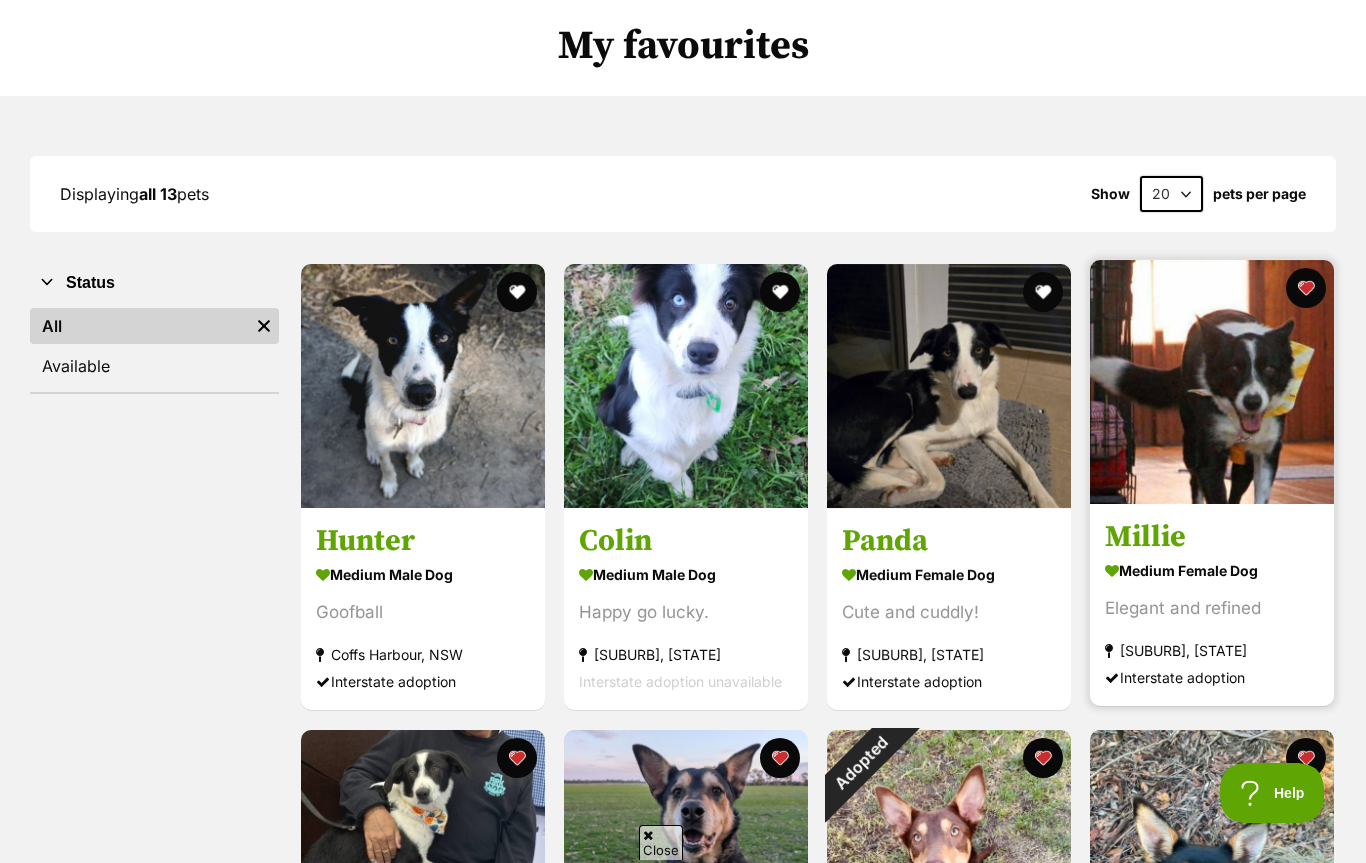 scroll, scrollTop: 0, scrollLeft: 0, axis: both 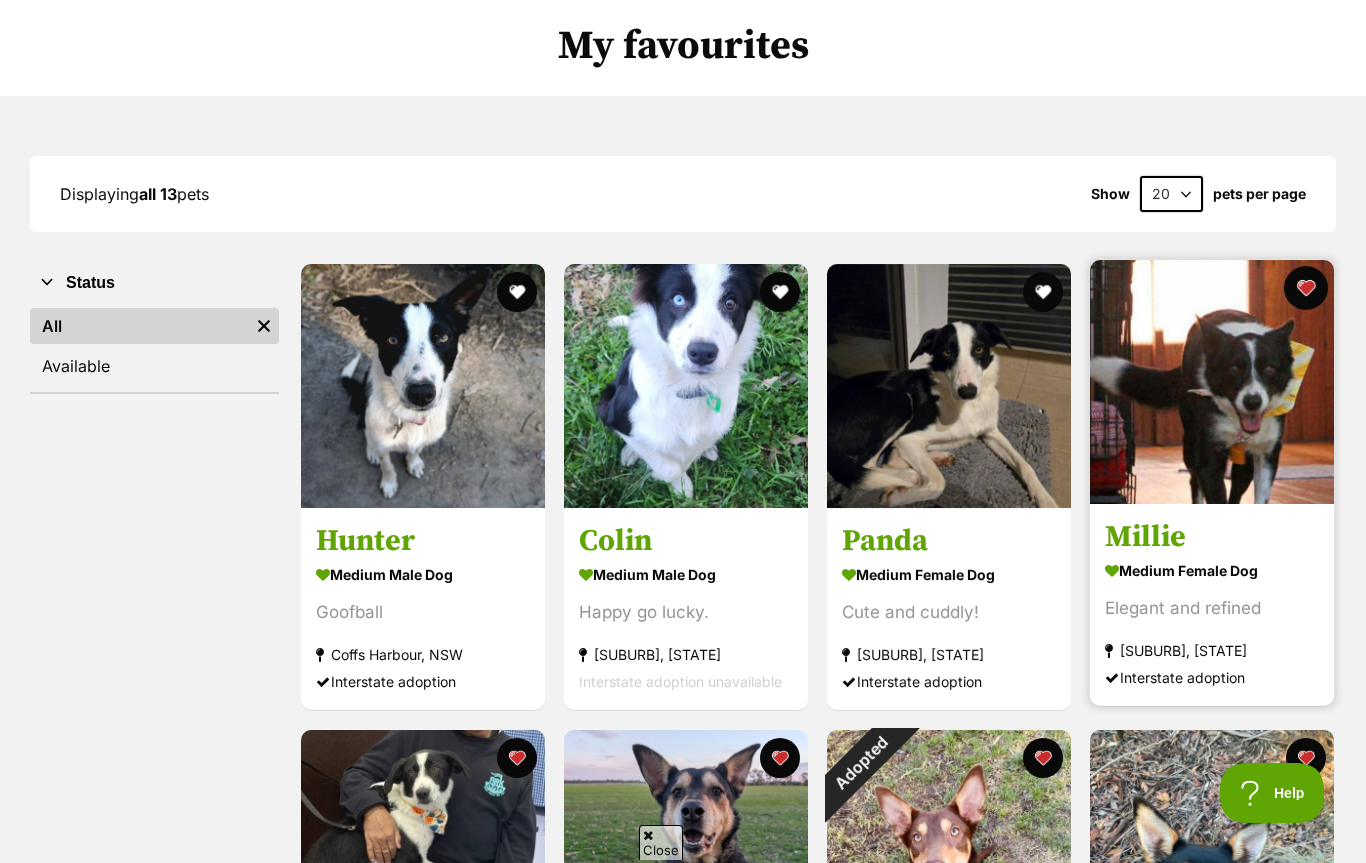 click at bounding box center [1306, 288] 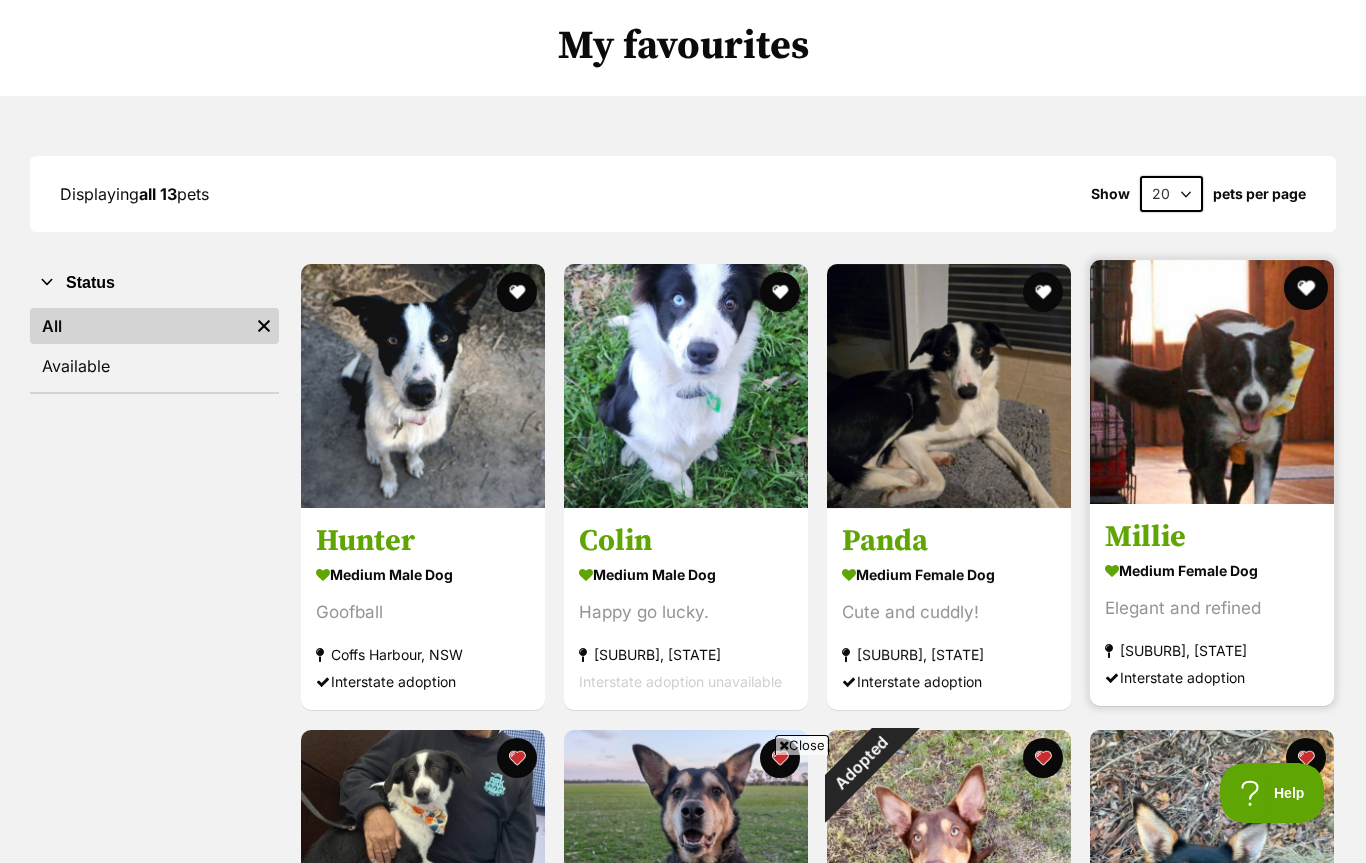 scroll, scrollTop: 0, scrollLeft: 0, axis: both 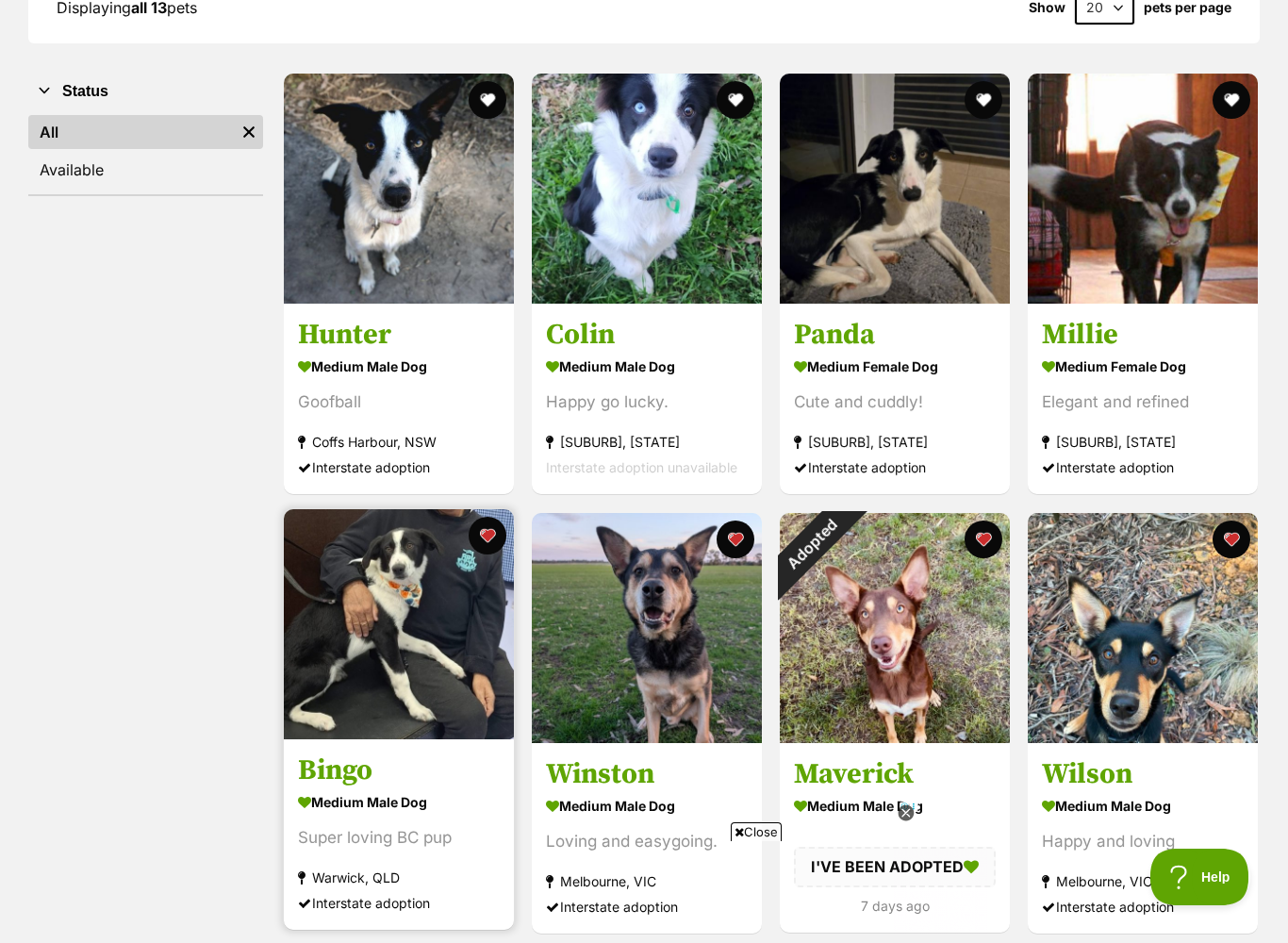 click on "Bingo
medium male Dog
Super loving BC pup
Warwick, QLD
Interstate adoption" at bounding box center [399, 834] 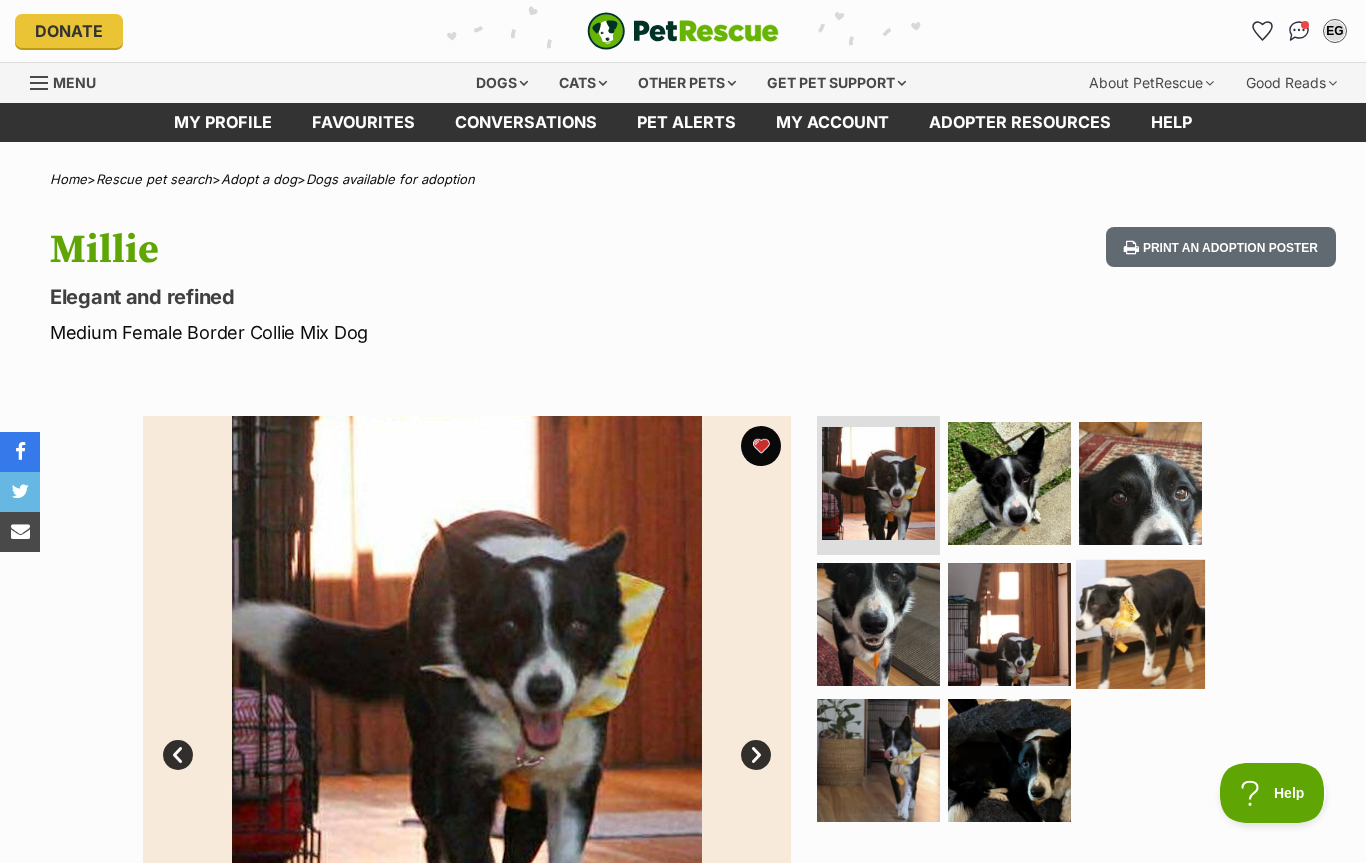 scroll, scrollTop: 0, scrollLeft: 0, axis: both 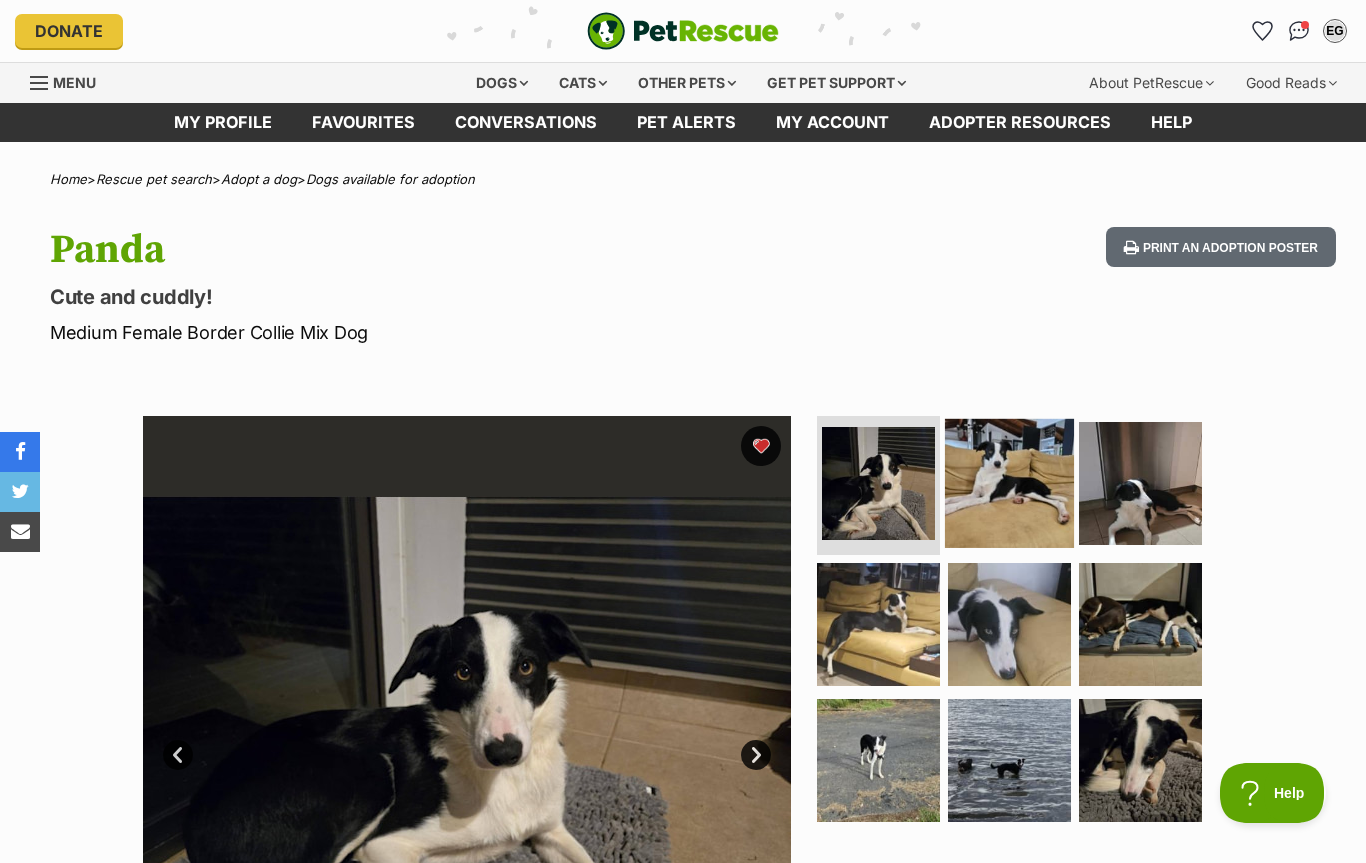 click at bounding box center [1009, 482] 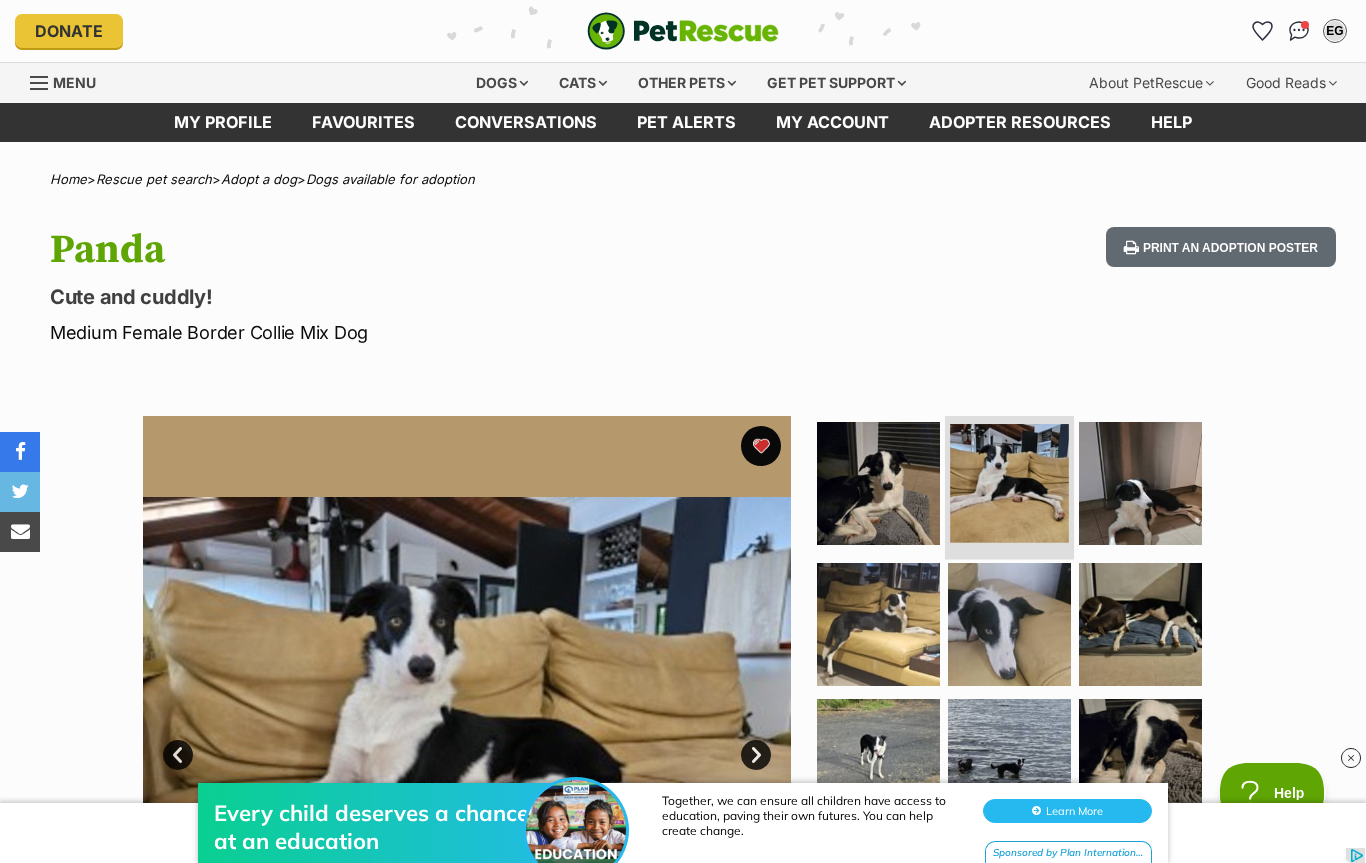 scroll, scrollTop: 0, scrollLeft: 0, axis: both 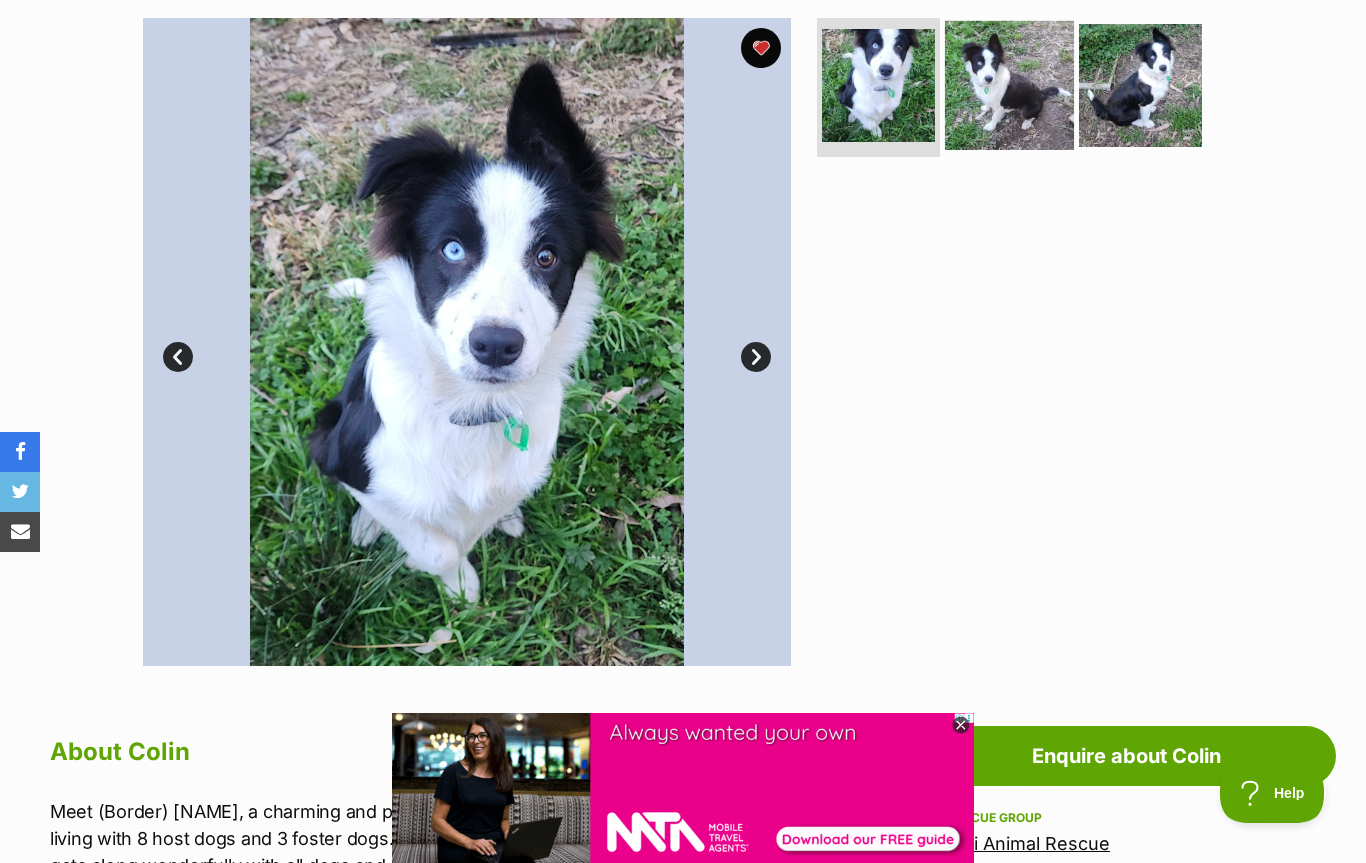 click at bounding box center [1009, 84] 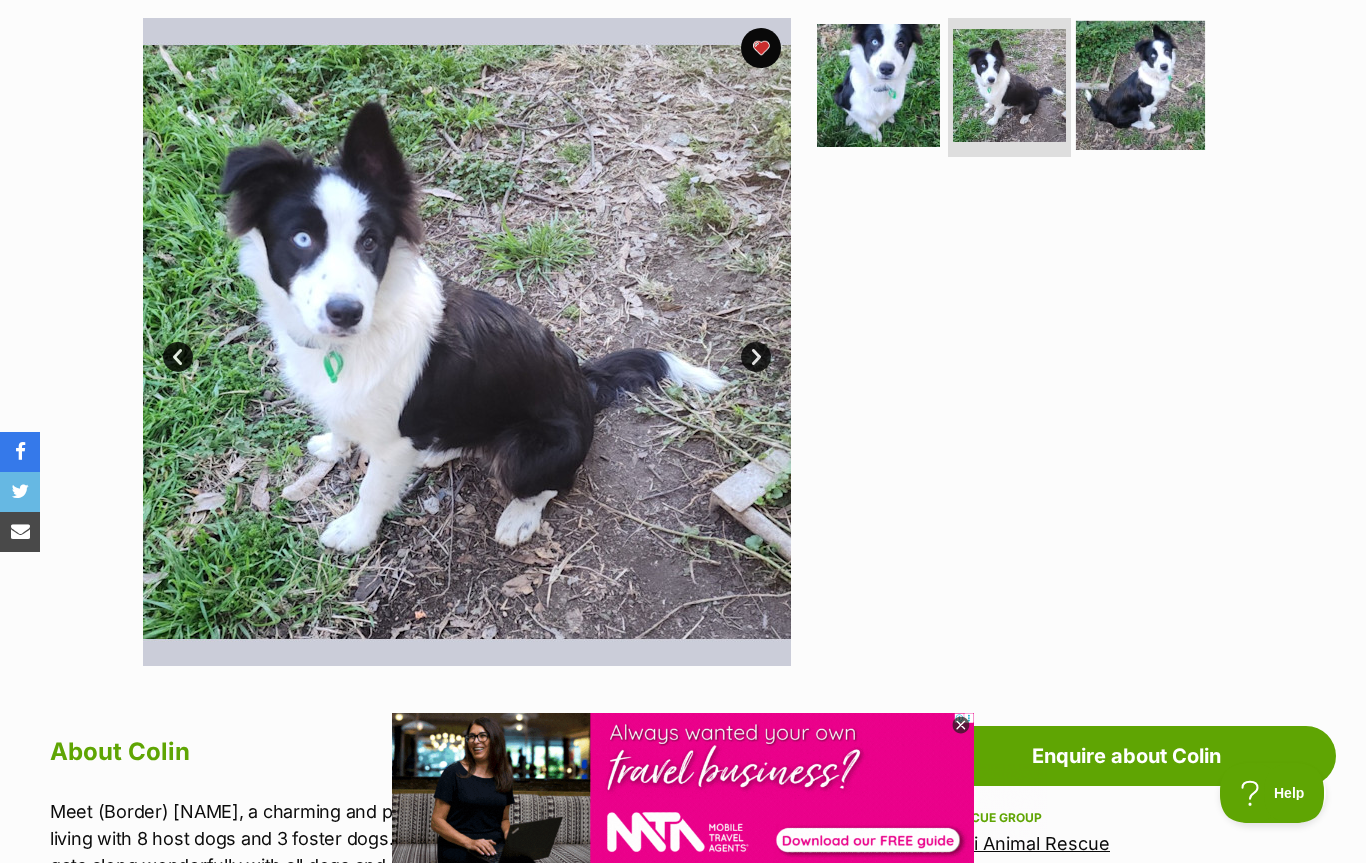 click at bounding box center [1140, 84] 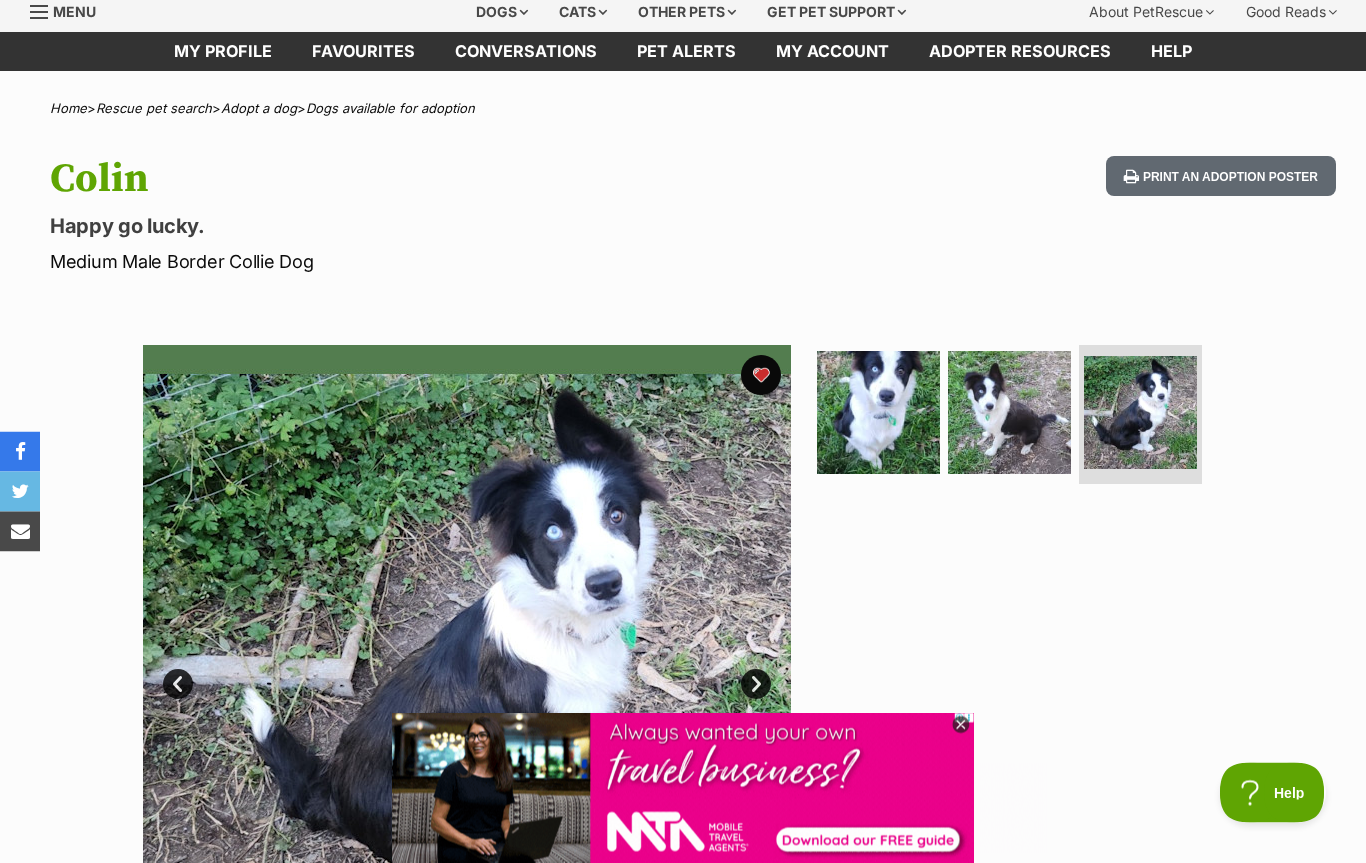 scroll, scrollTop: 0, scrollLeft: 0, axis: both 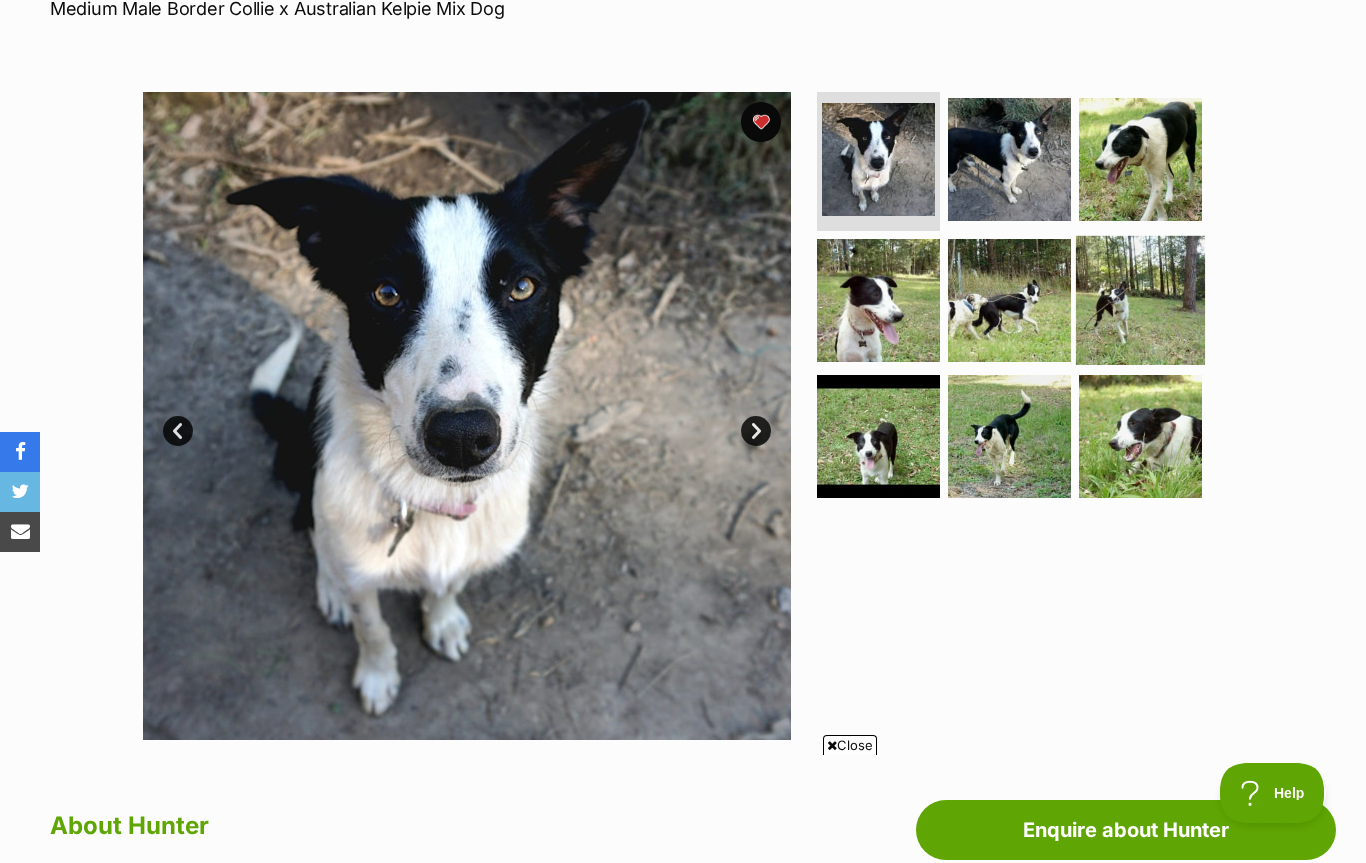 click at bounding box center [1140, 300] 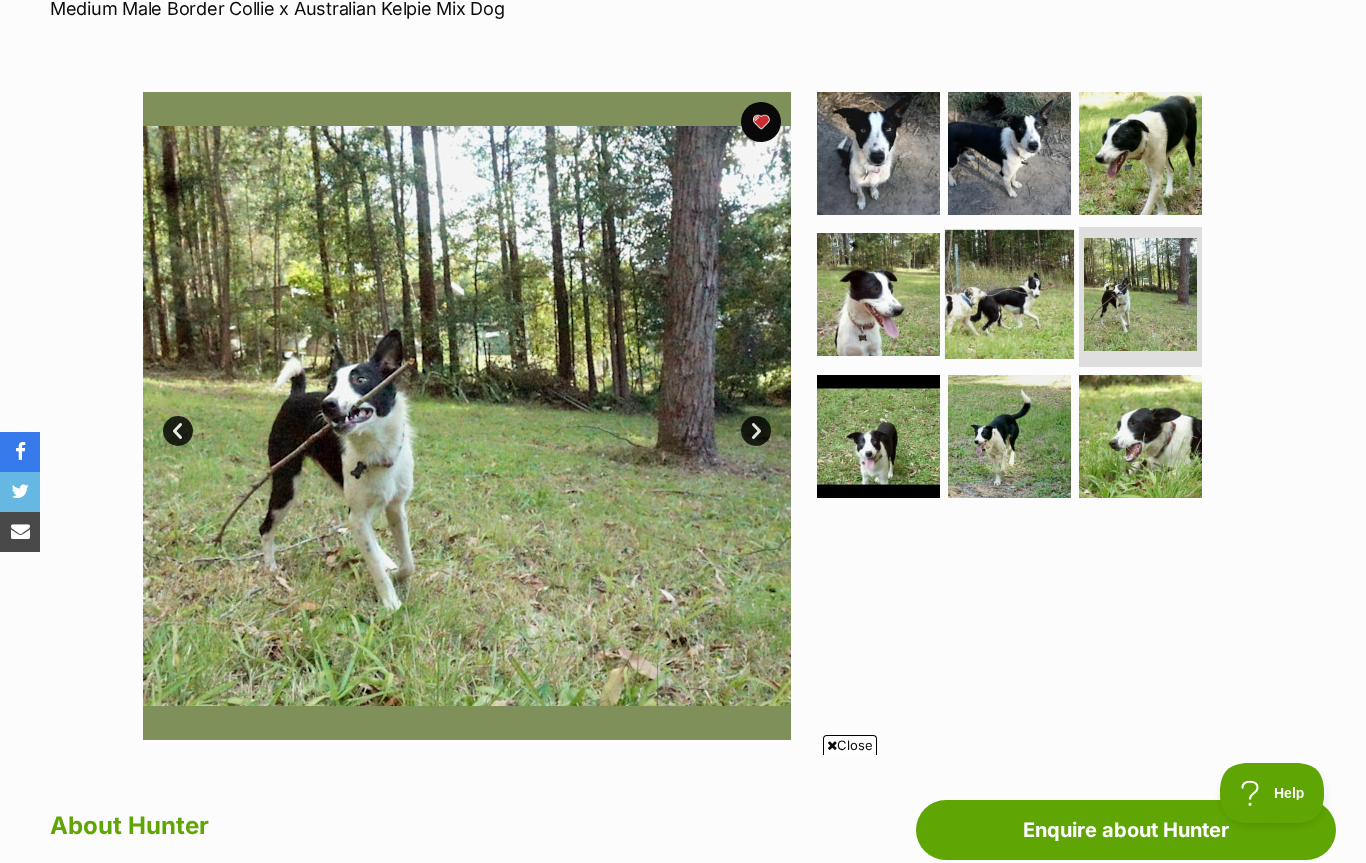 click at bounding box center (1009, 294) 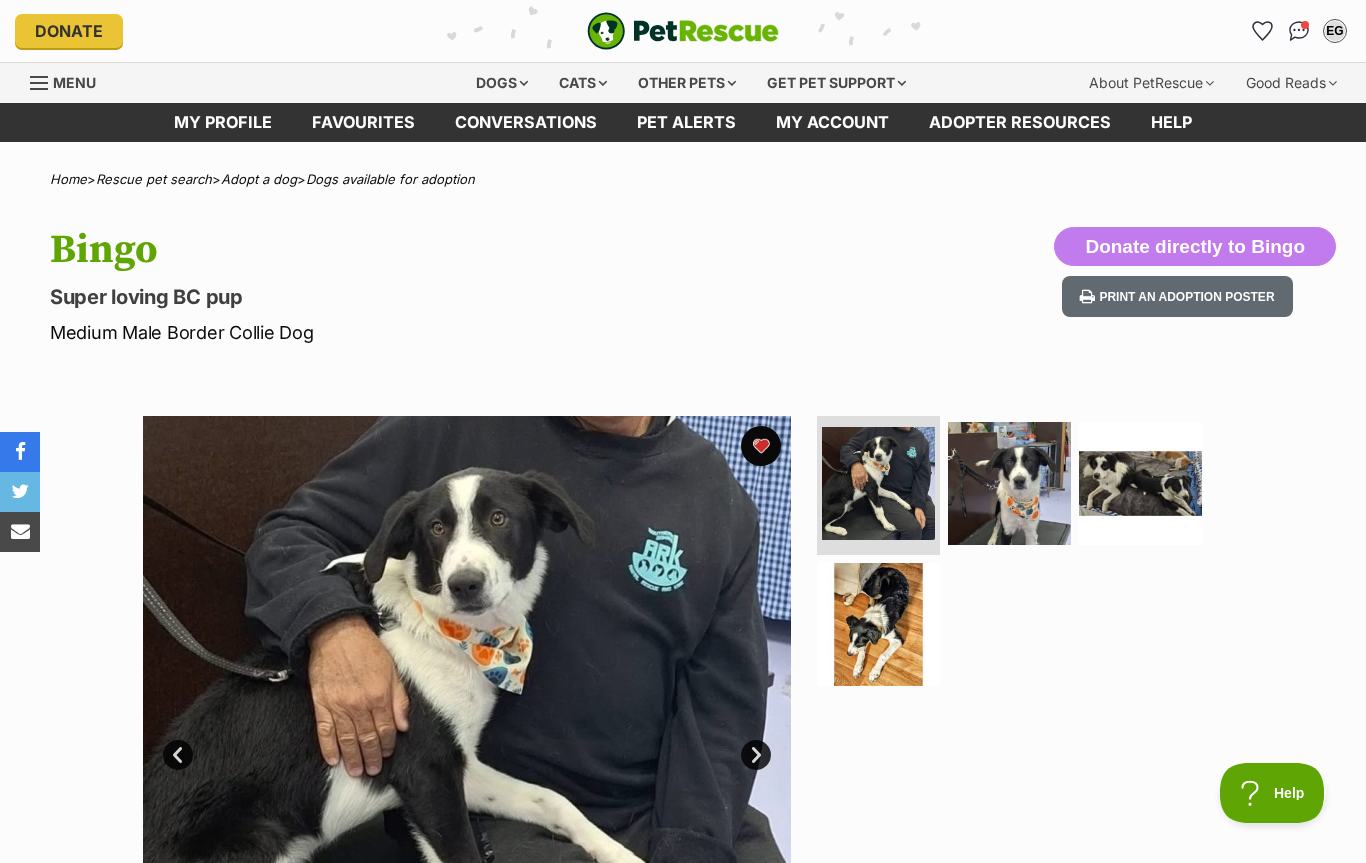 scroll, scrollTop: 0, scrollLeft: 0, axis: both 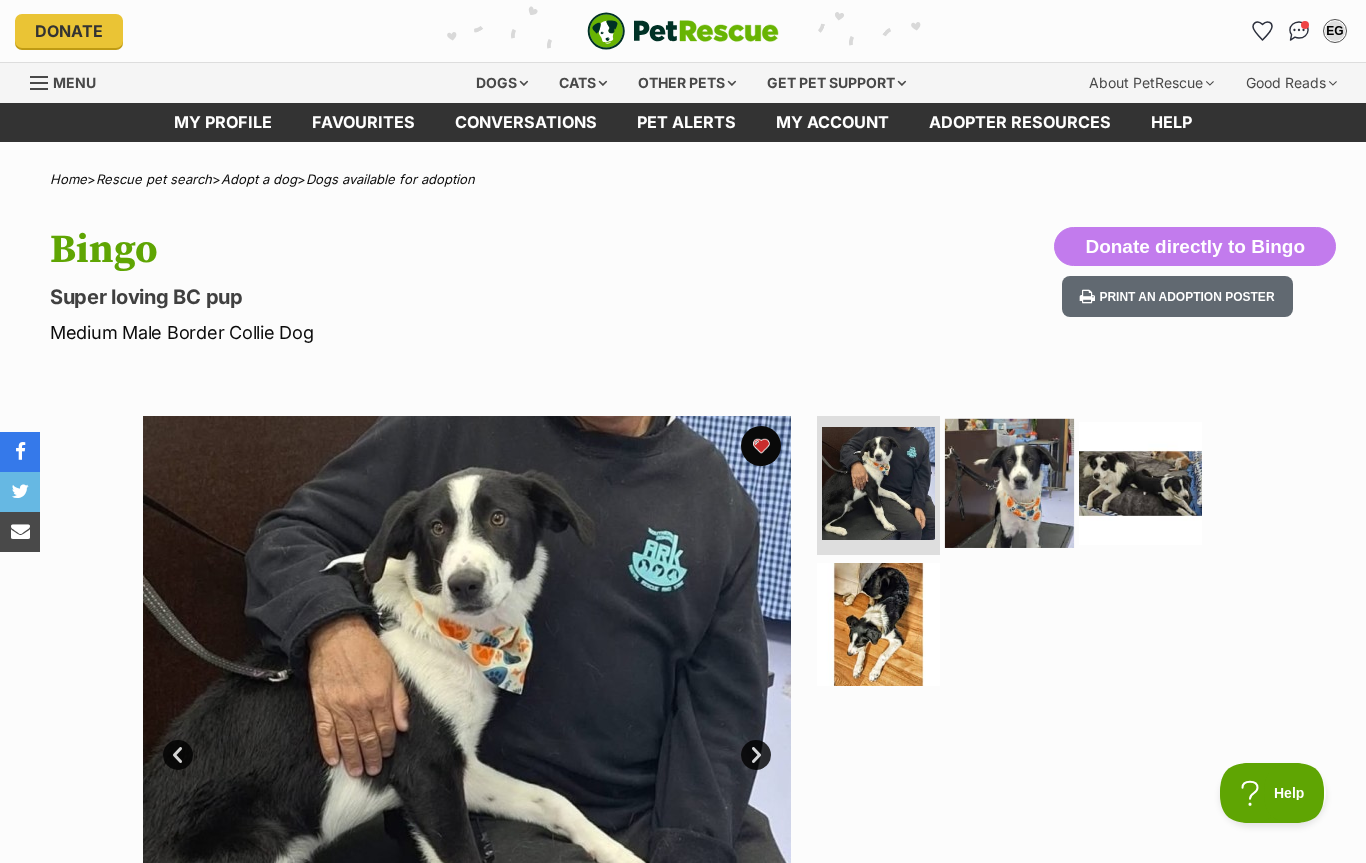 click at bounding box center [1009, 482] 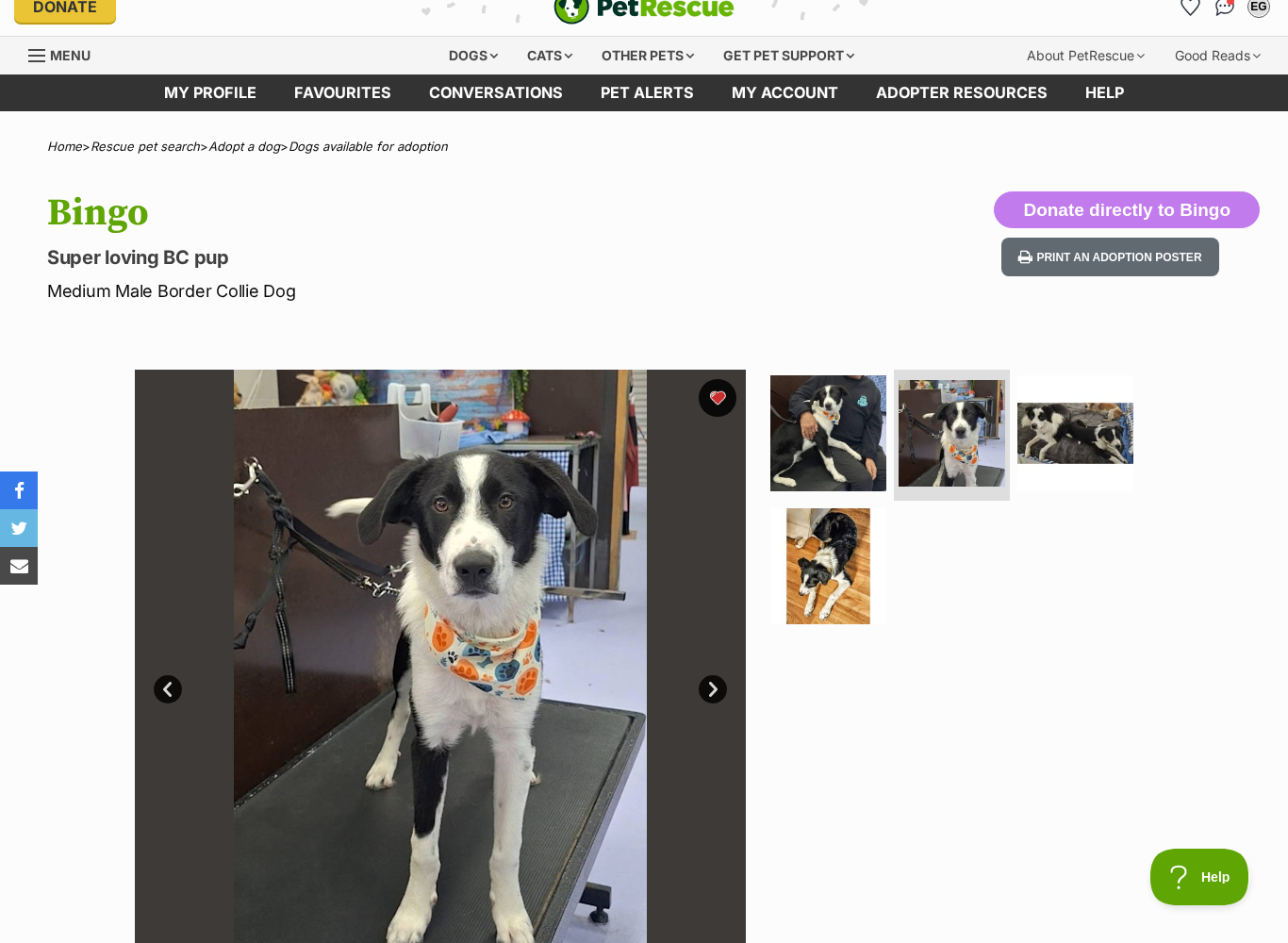 scroll, scrollTop: 44, scrollLeft: 0, axis: vertical 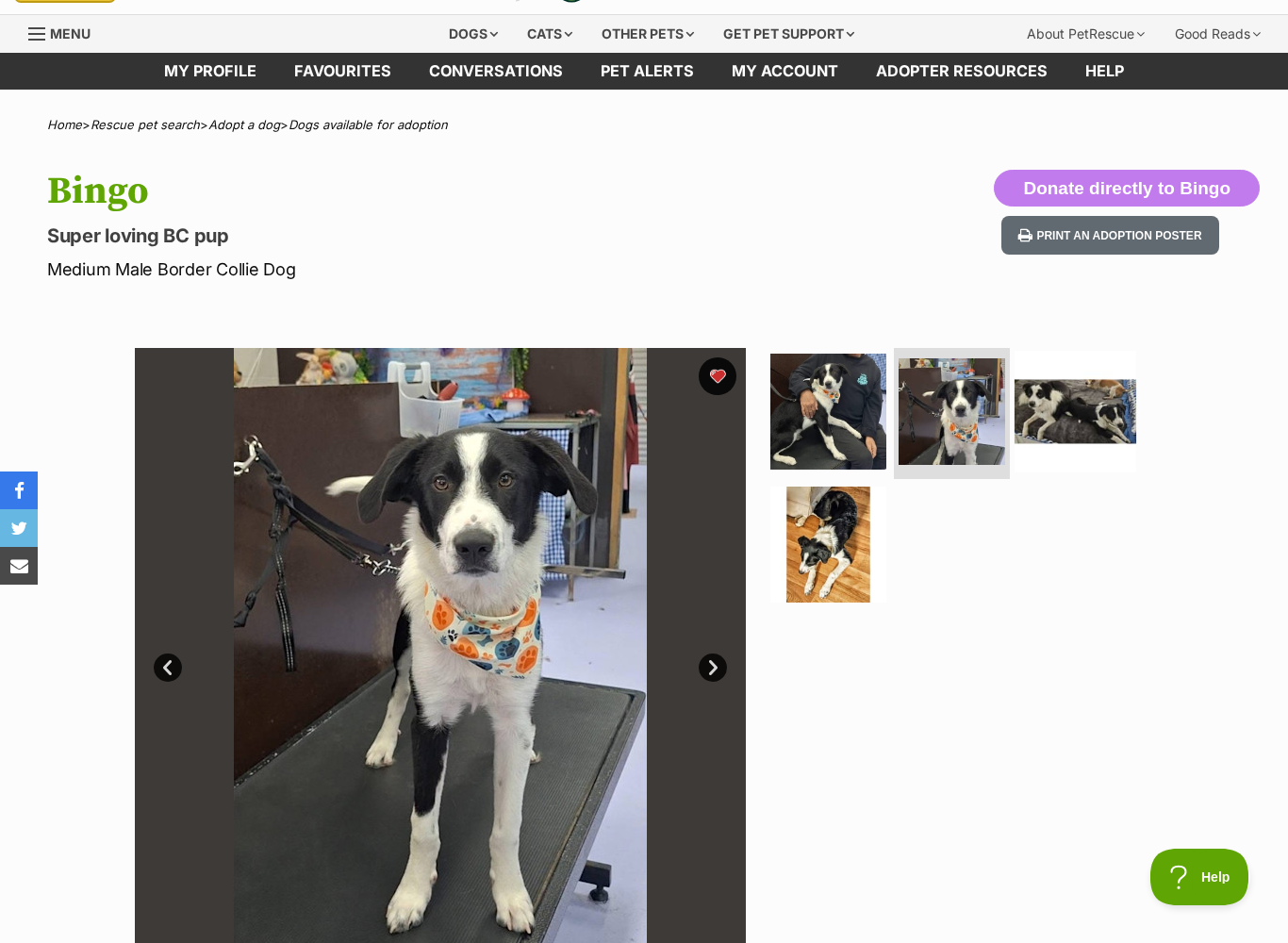 click at bounding box center (1075, 410) 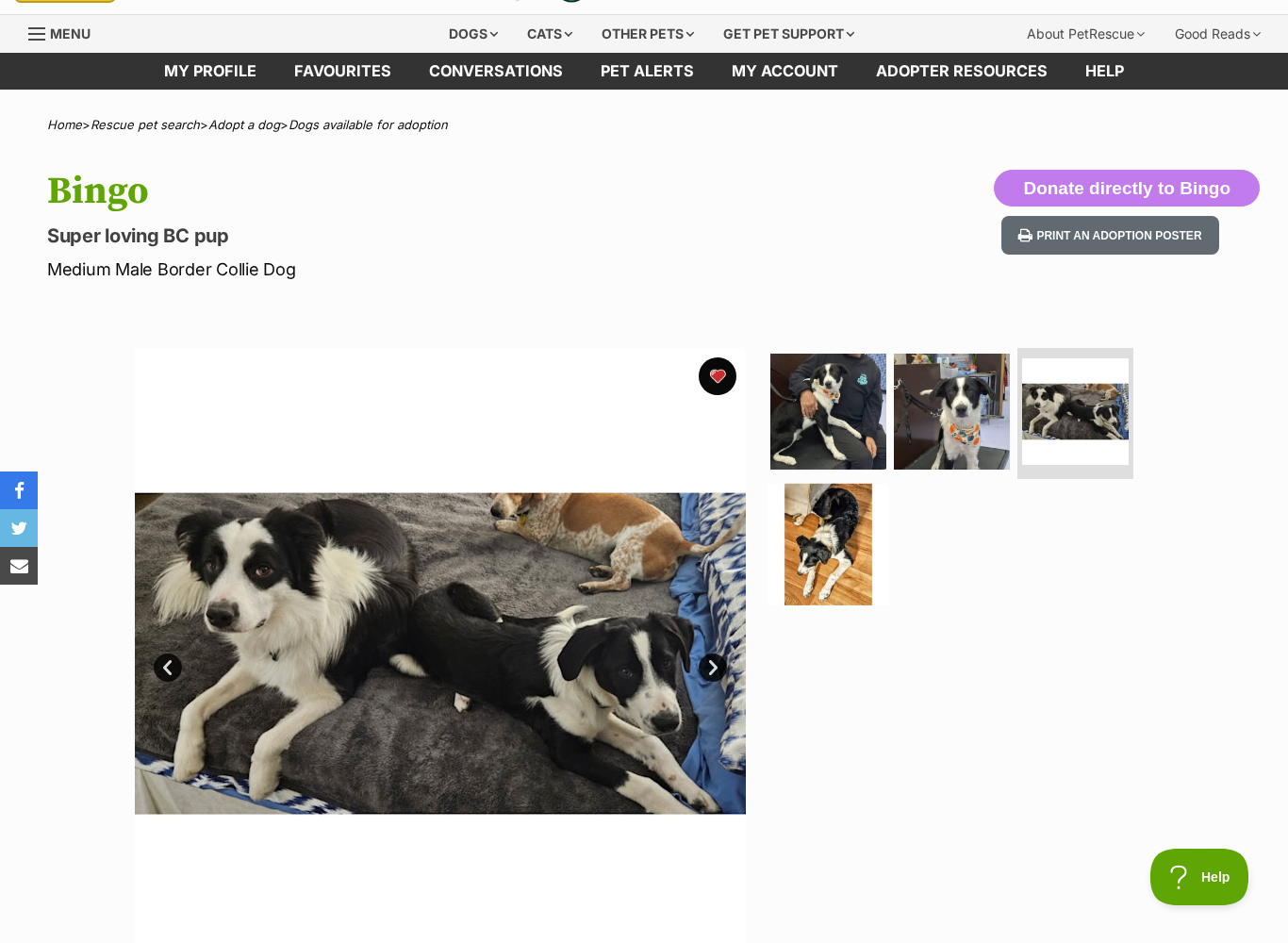 scroll, scrollTop: 0, scrollLeft: 0, axis: both 